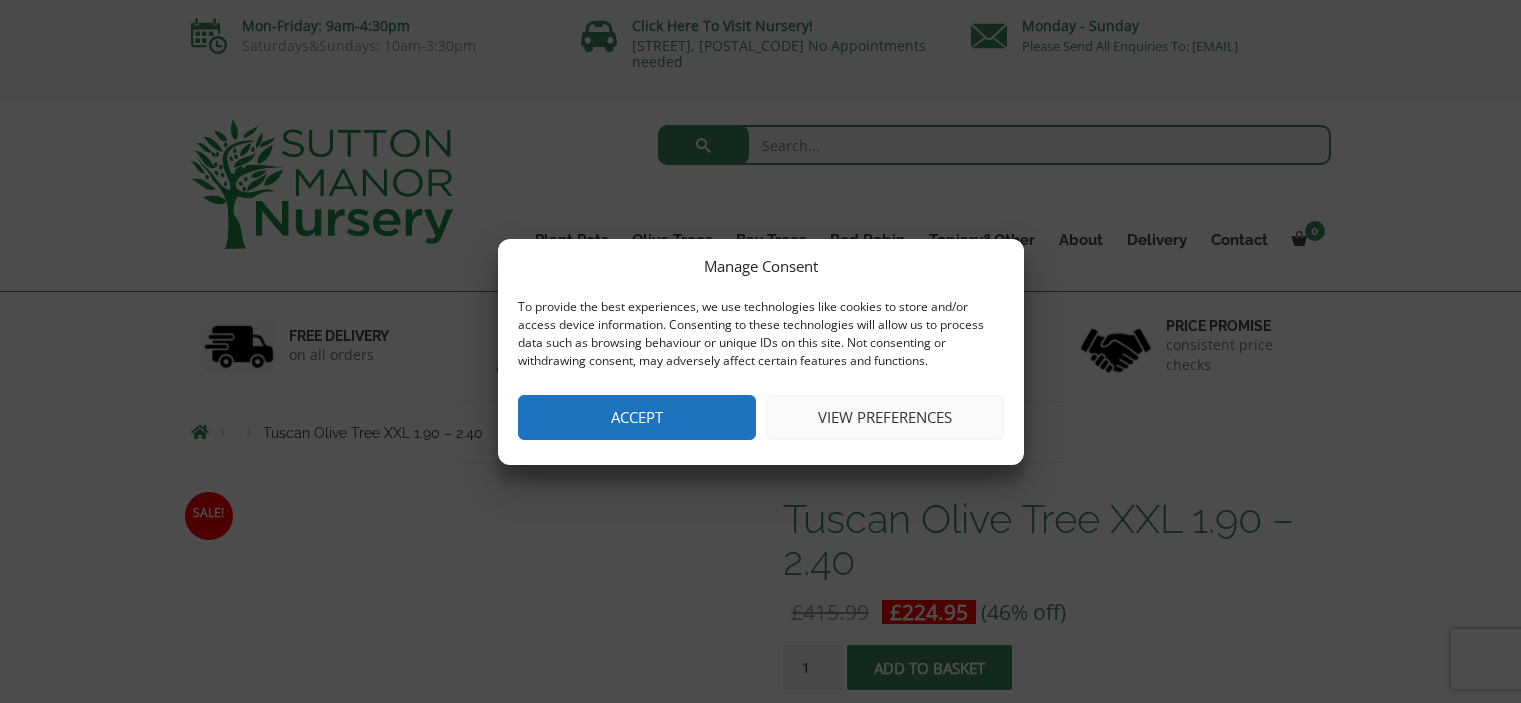 scroll, scrollTop: 0, scrollLeft: 0, axis: both 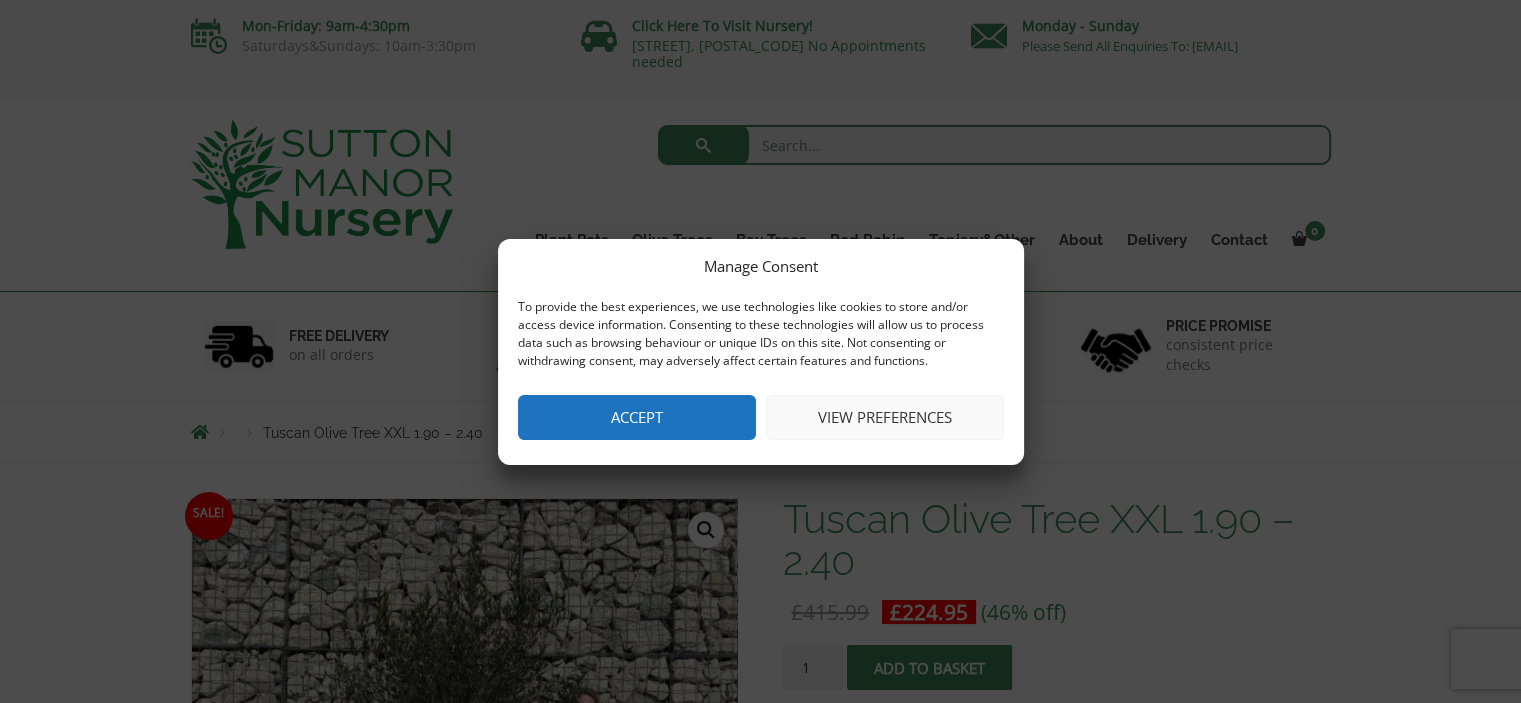 click on "Accept" at bounding box center [637, 417] 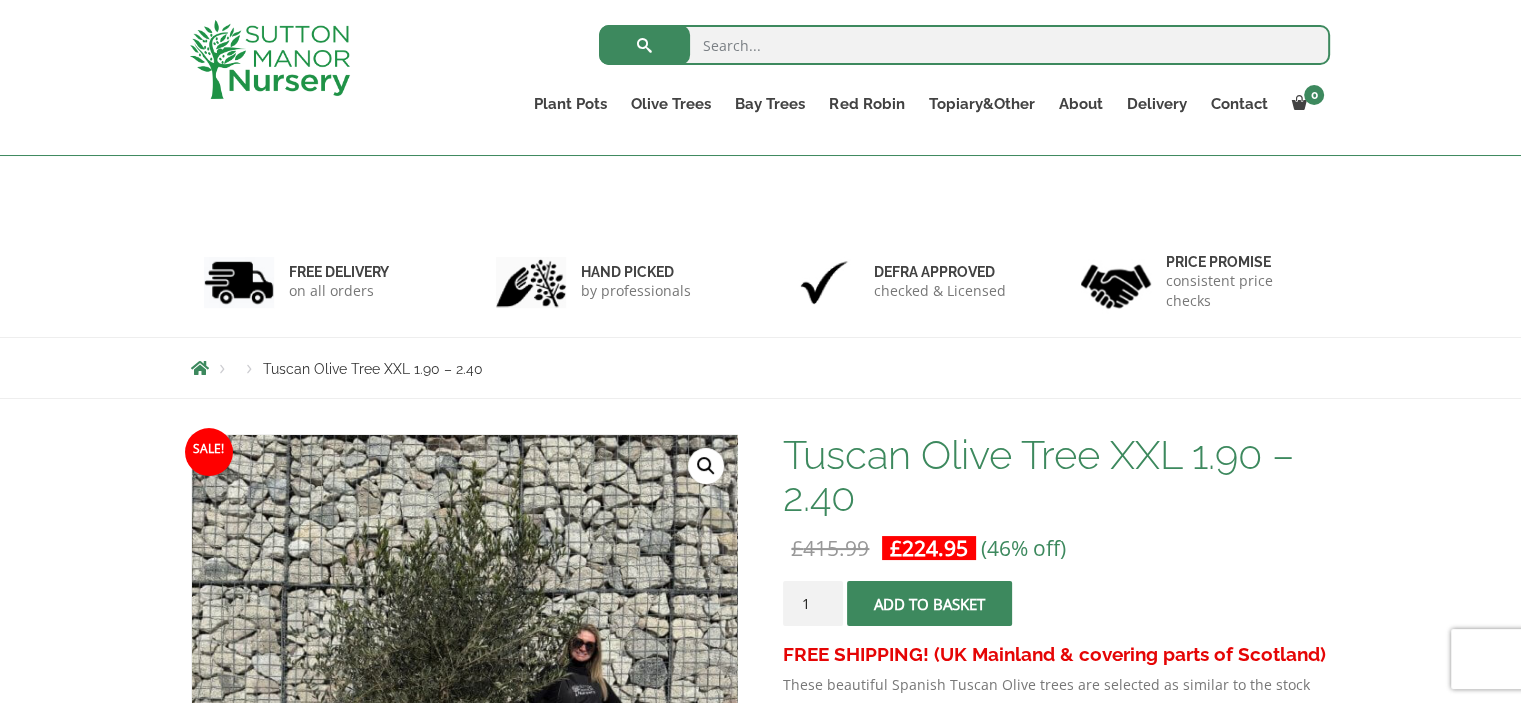 scroll, scrollTop: 0, scrollLeft: 0, axis: both 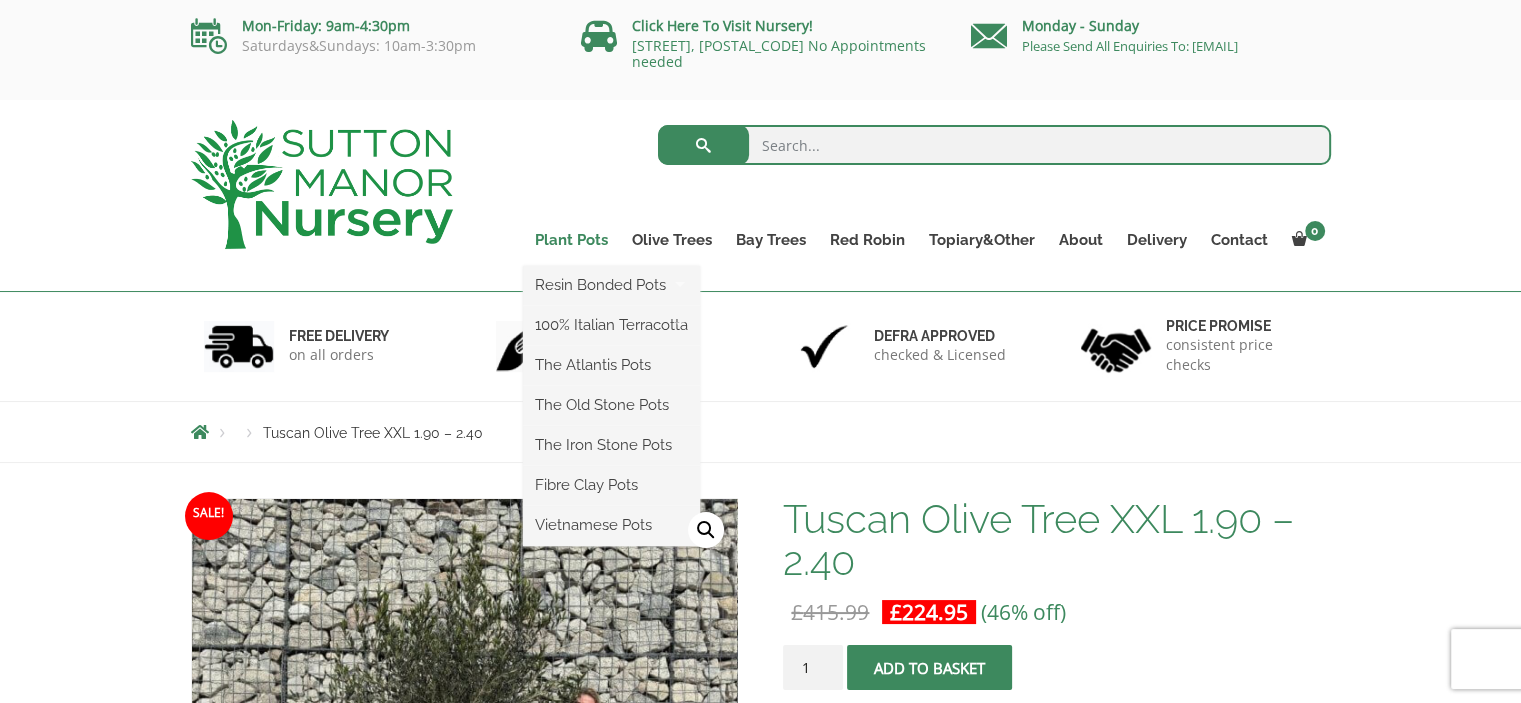 click on "Plant Pots" at bounding box center [571, 240] 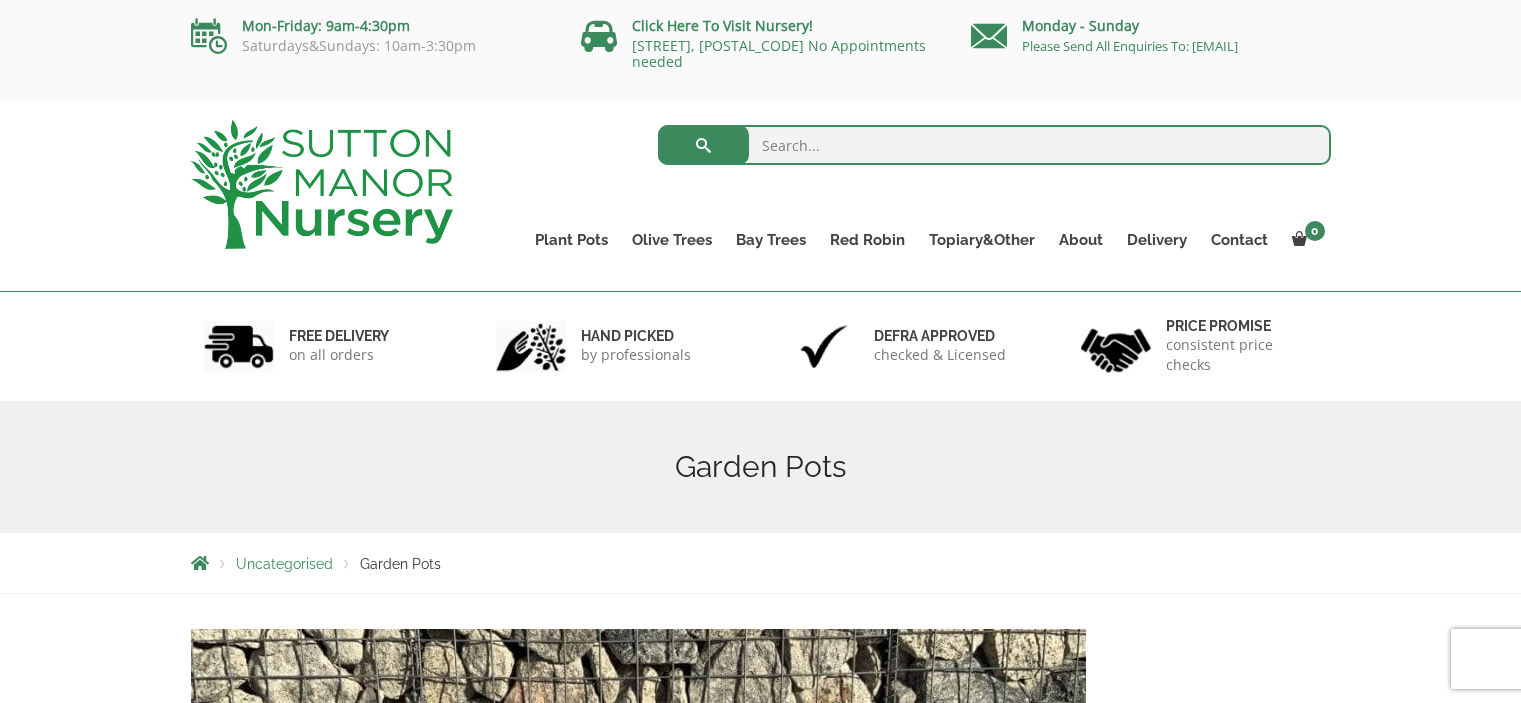 scroll, scrollTop: 0, scrollLeft: 0, axis: both 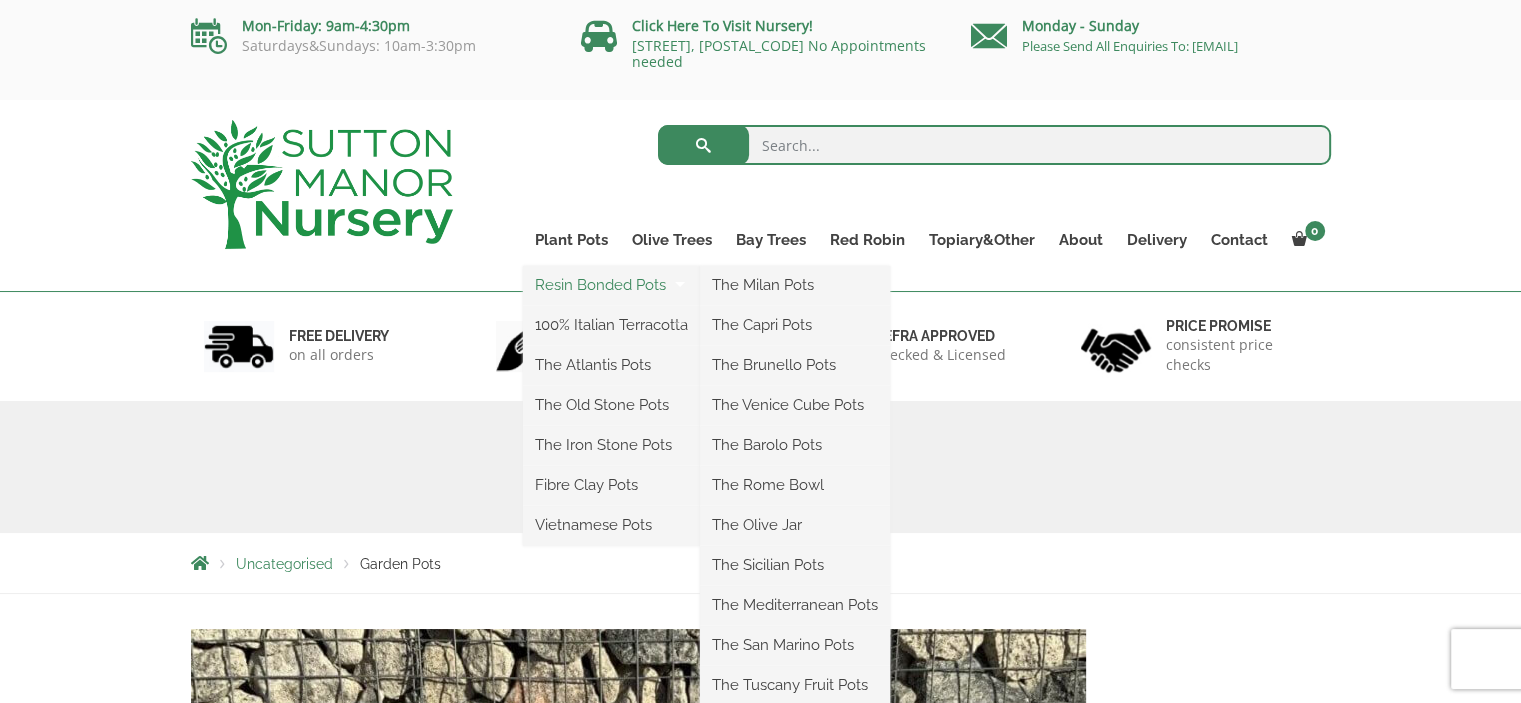 click on "Resin Bonded Pots" at bounding box center [611, 285] 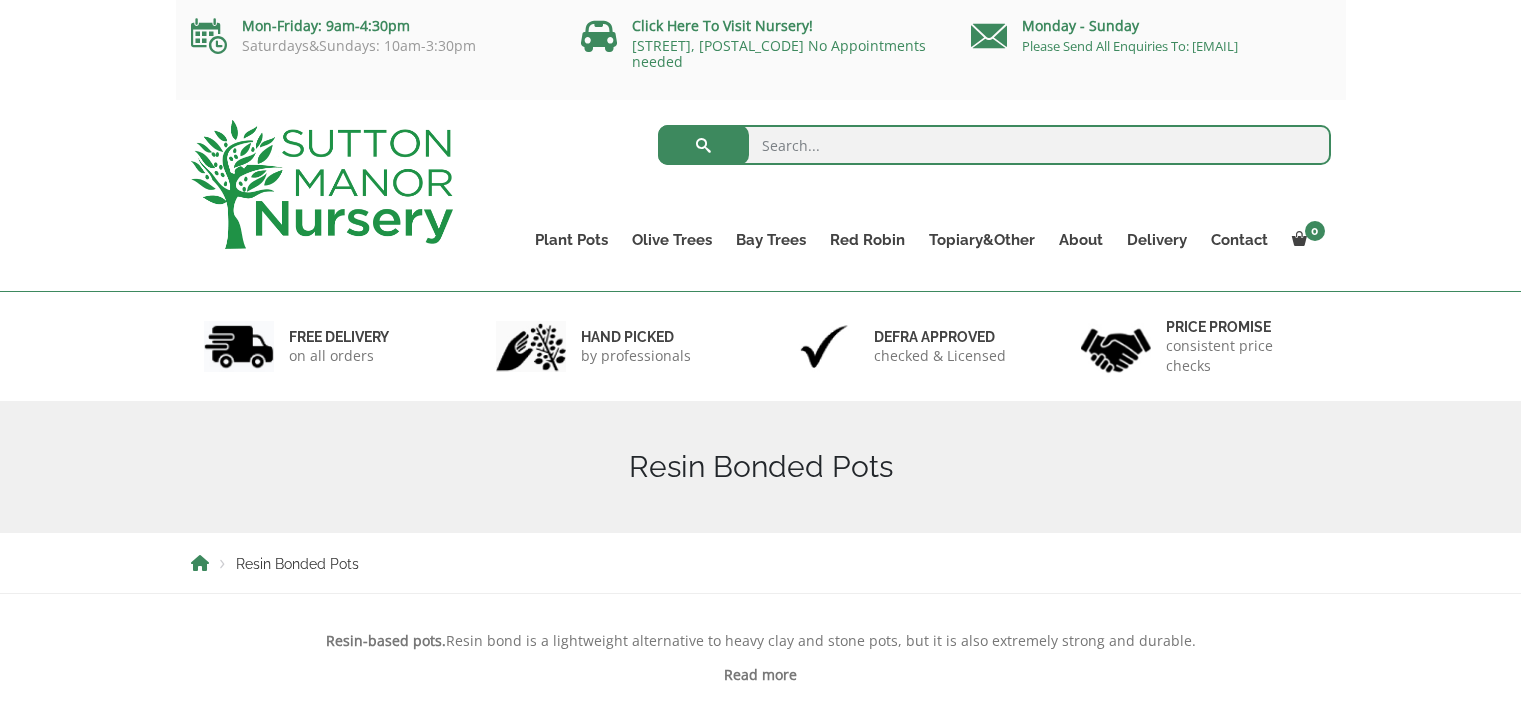 scroll, scrollTop: 0, scrollLeft: 0, axis: both 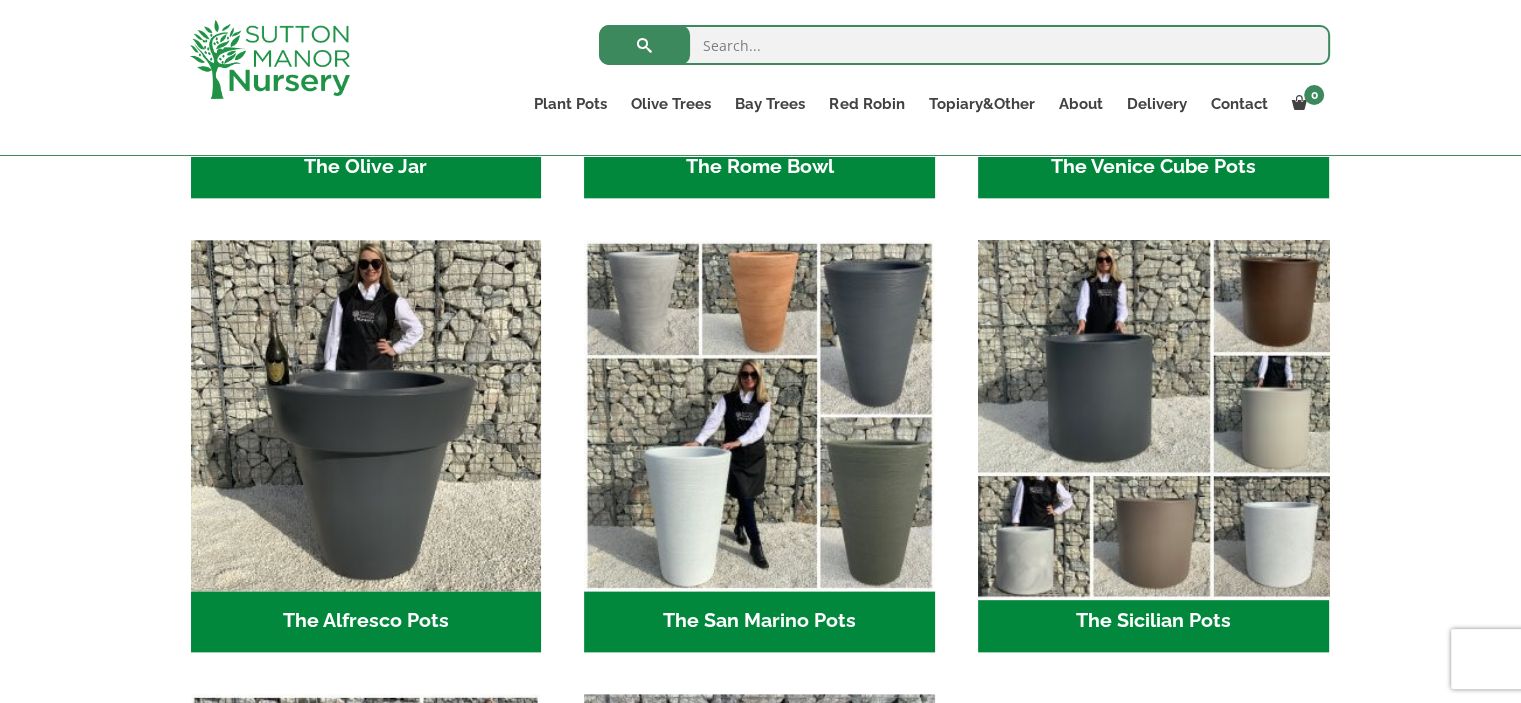 click at bounding box center [1153, 415] 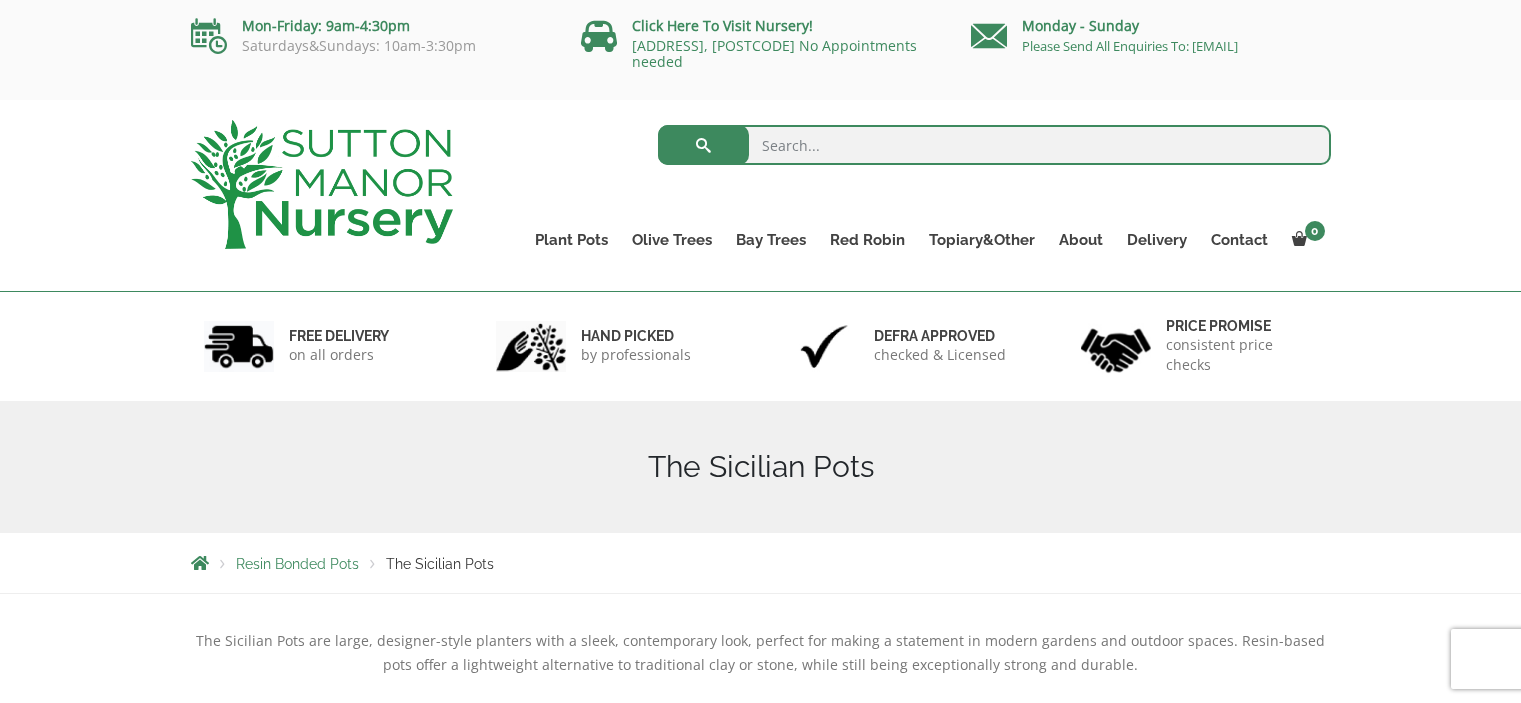 scroll, scrollTop: 0, scrollLeft: 0, axis: both 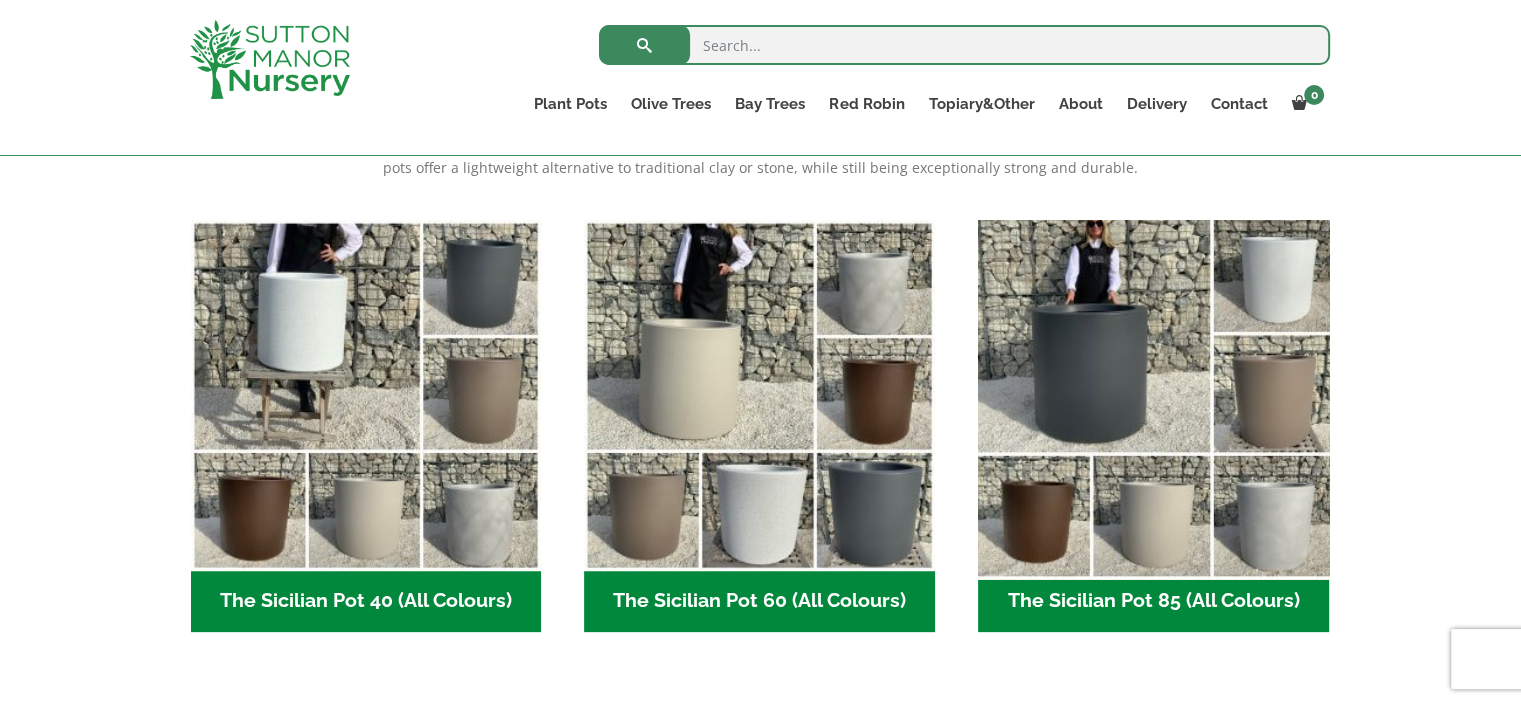click at bounding box center (1153, 395) 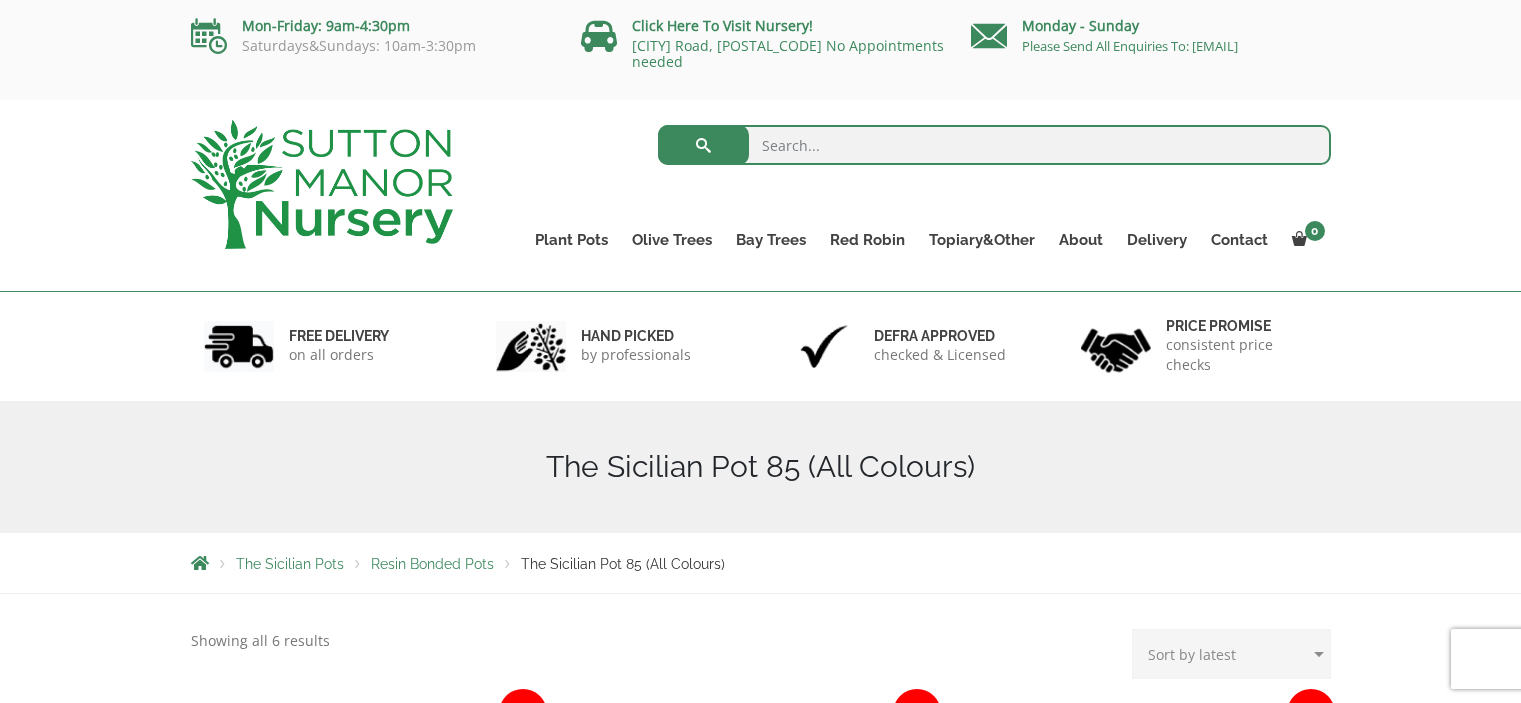 scroll, scrollTop: 0, scrollLeft: 0, axis: both 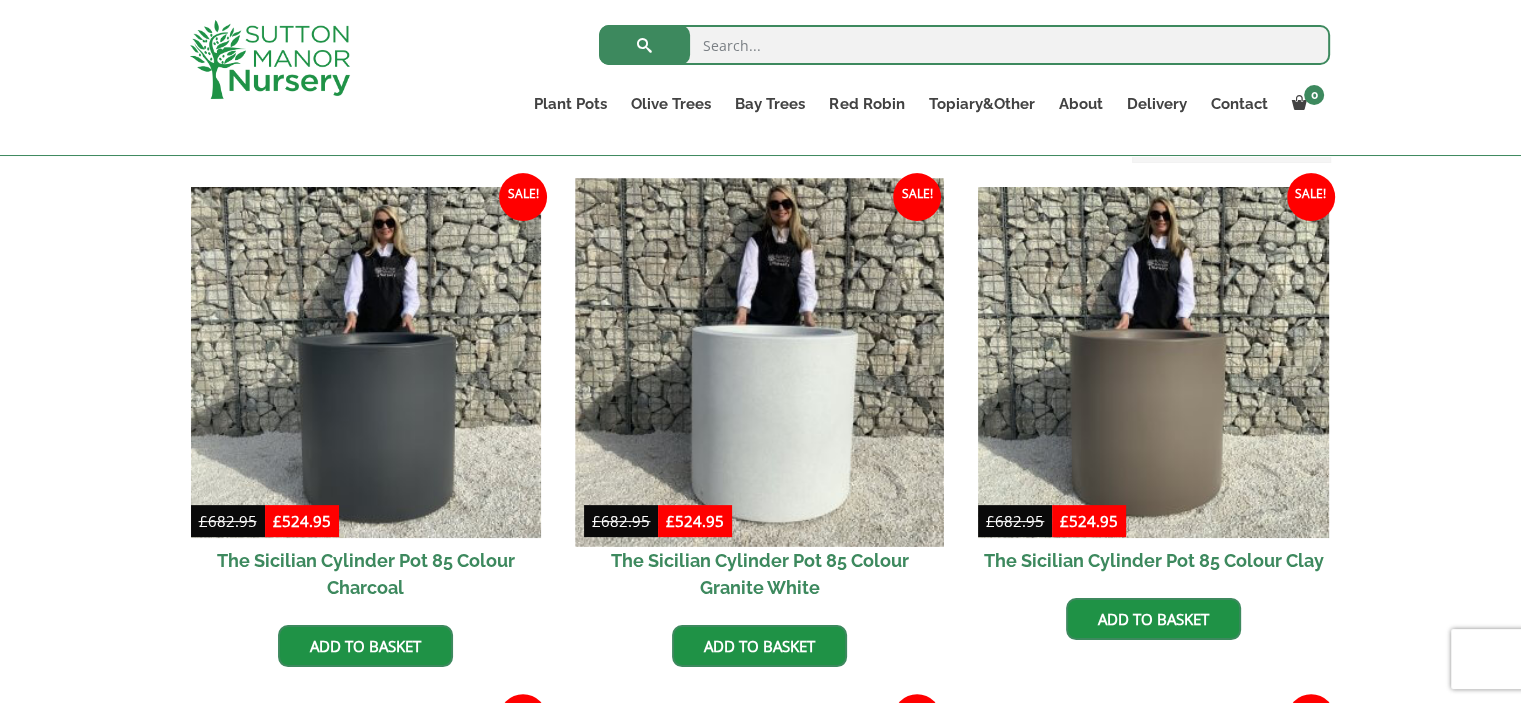 click at bounding box center (760, 362) 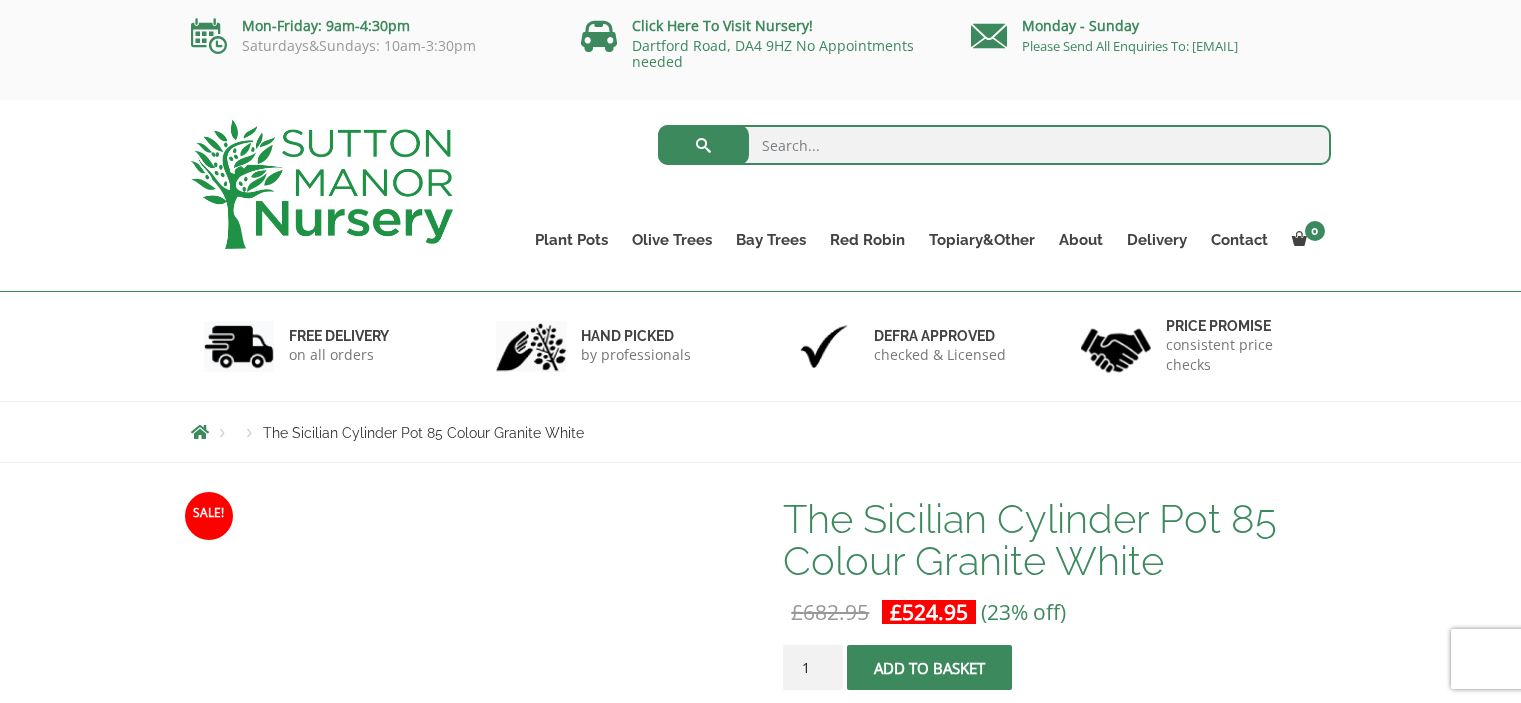 scroll, scrollTop: 0, scrollLeft: 0, axis: both 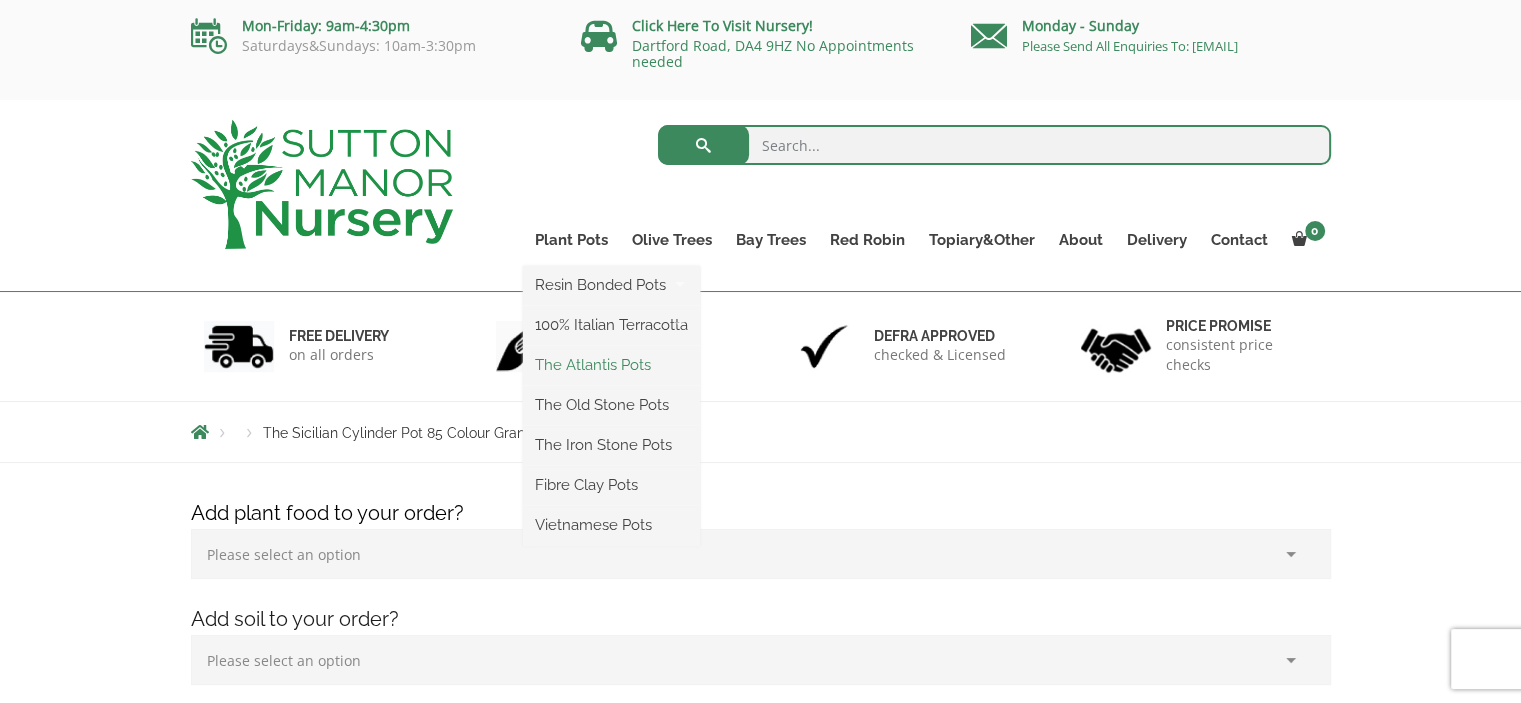 click on "The Atlantis Pots" at bounding box center (611, 365) 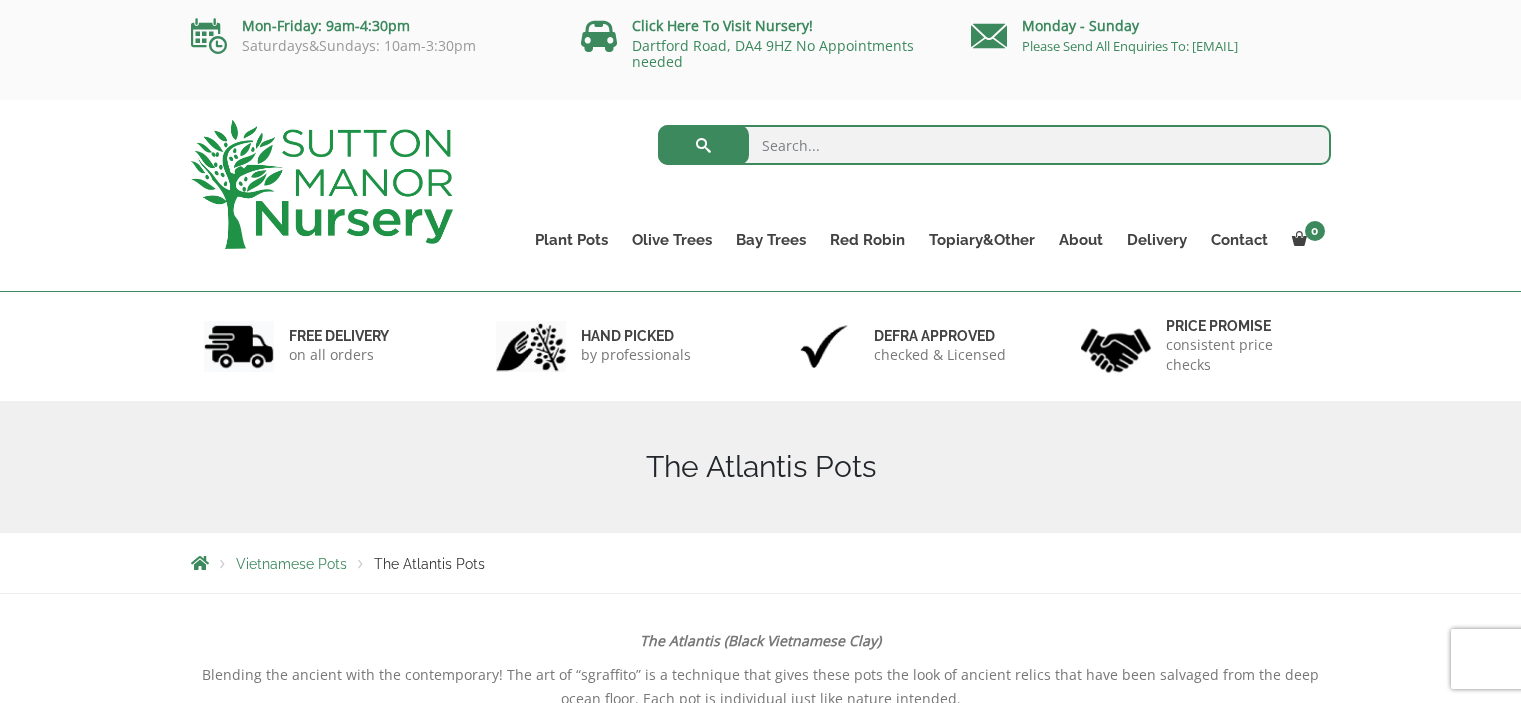 scroll, scrollTop: 0, scrollLeft: 0, axis: both 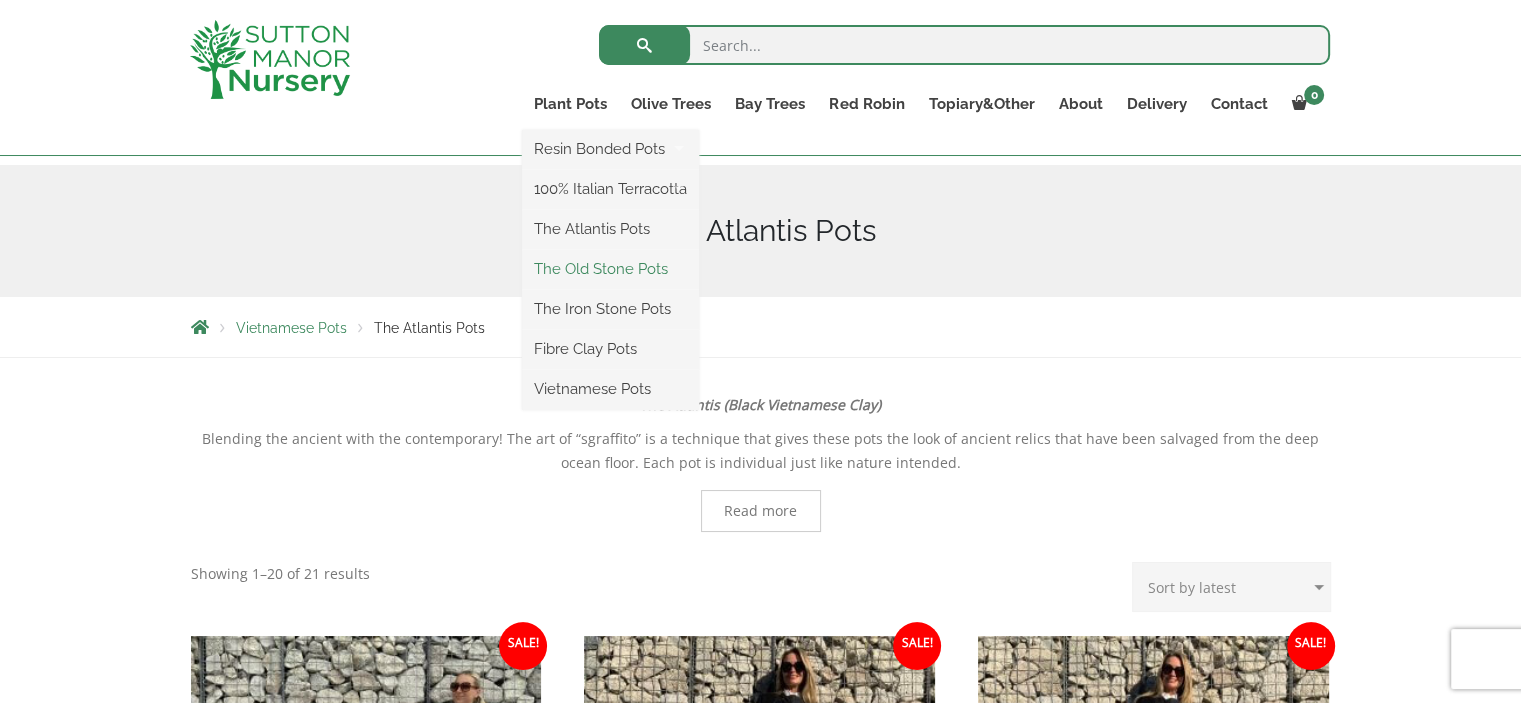click on "The Old Stone Pots" at bounding box center [610, 269] 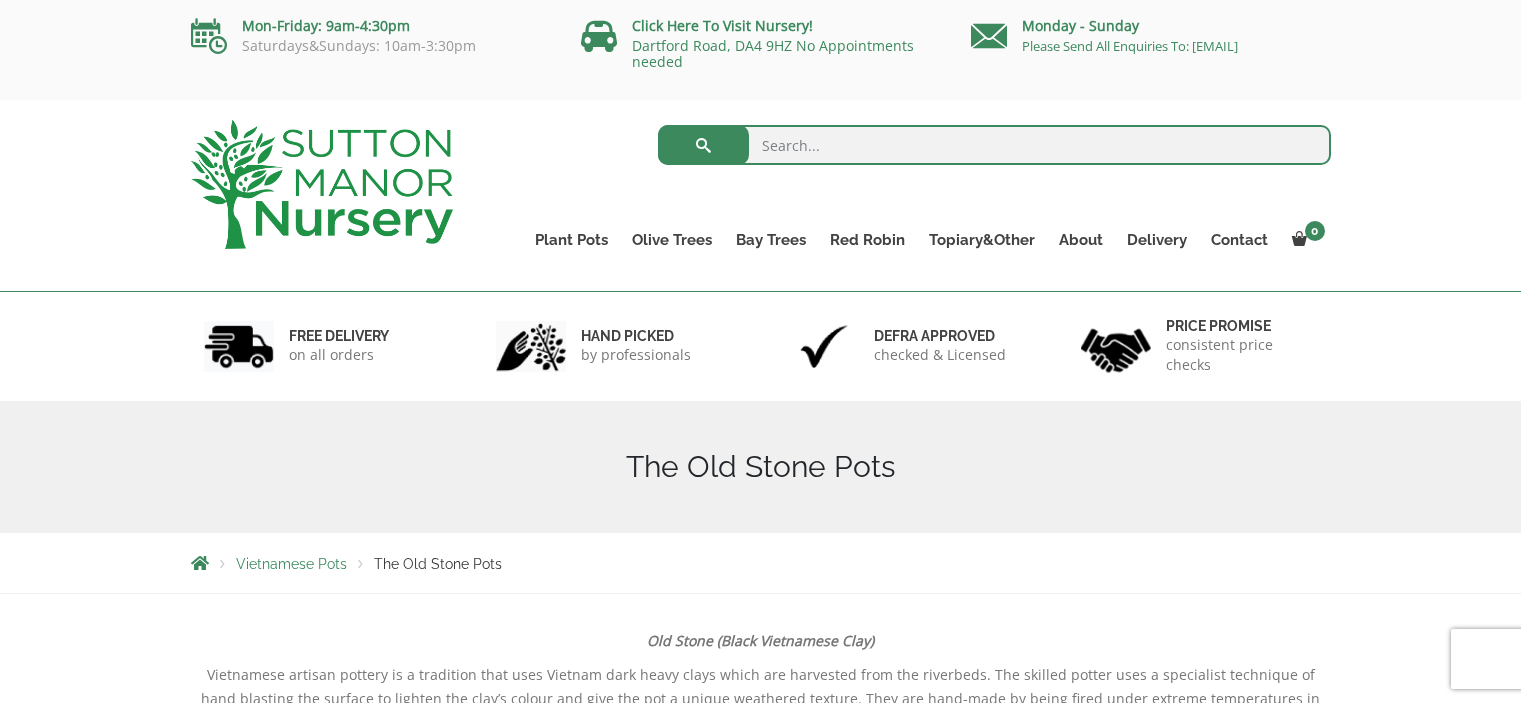 scroll, scrollTop: 0, scrollLeft: 0, axis: both 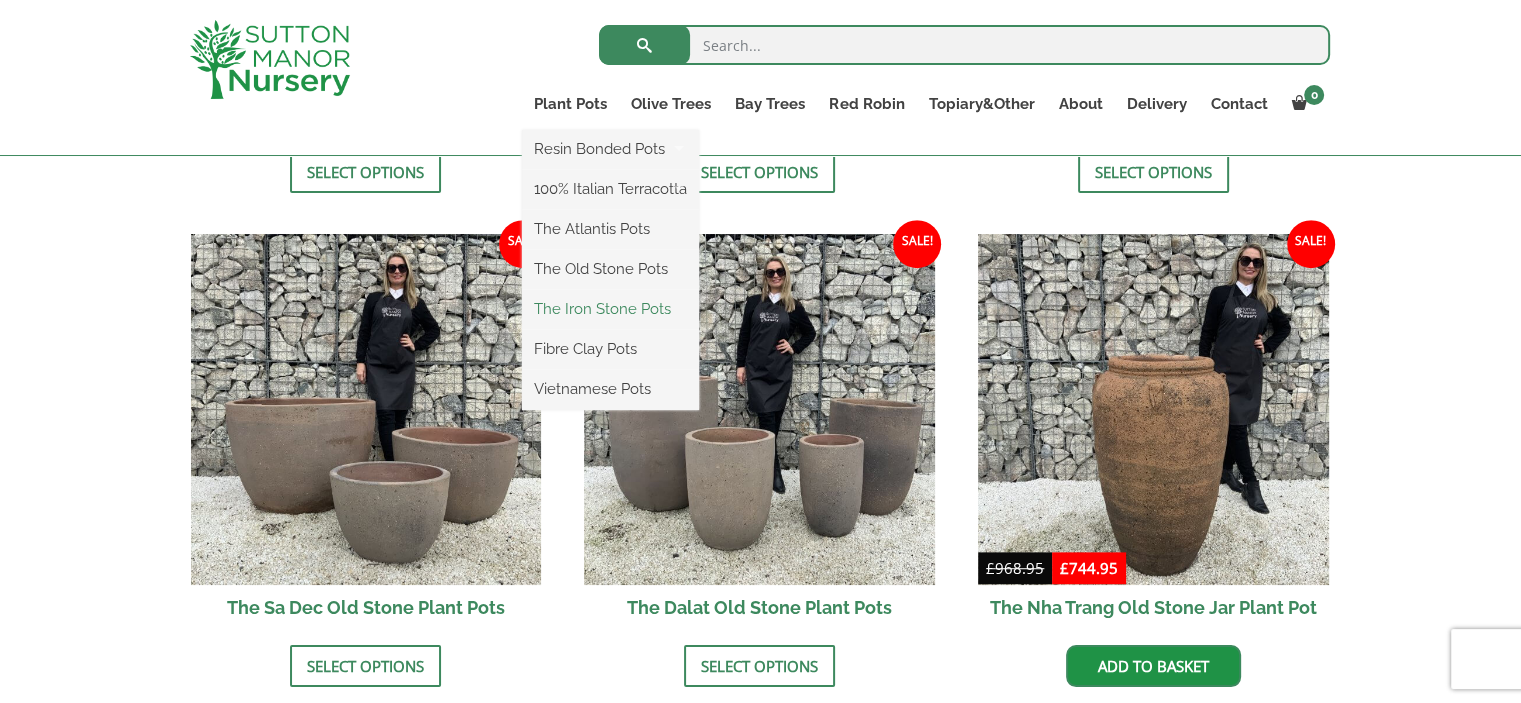 click on "The Iron Stone Pots" at bounding box center (610, 309) 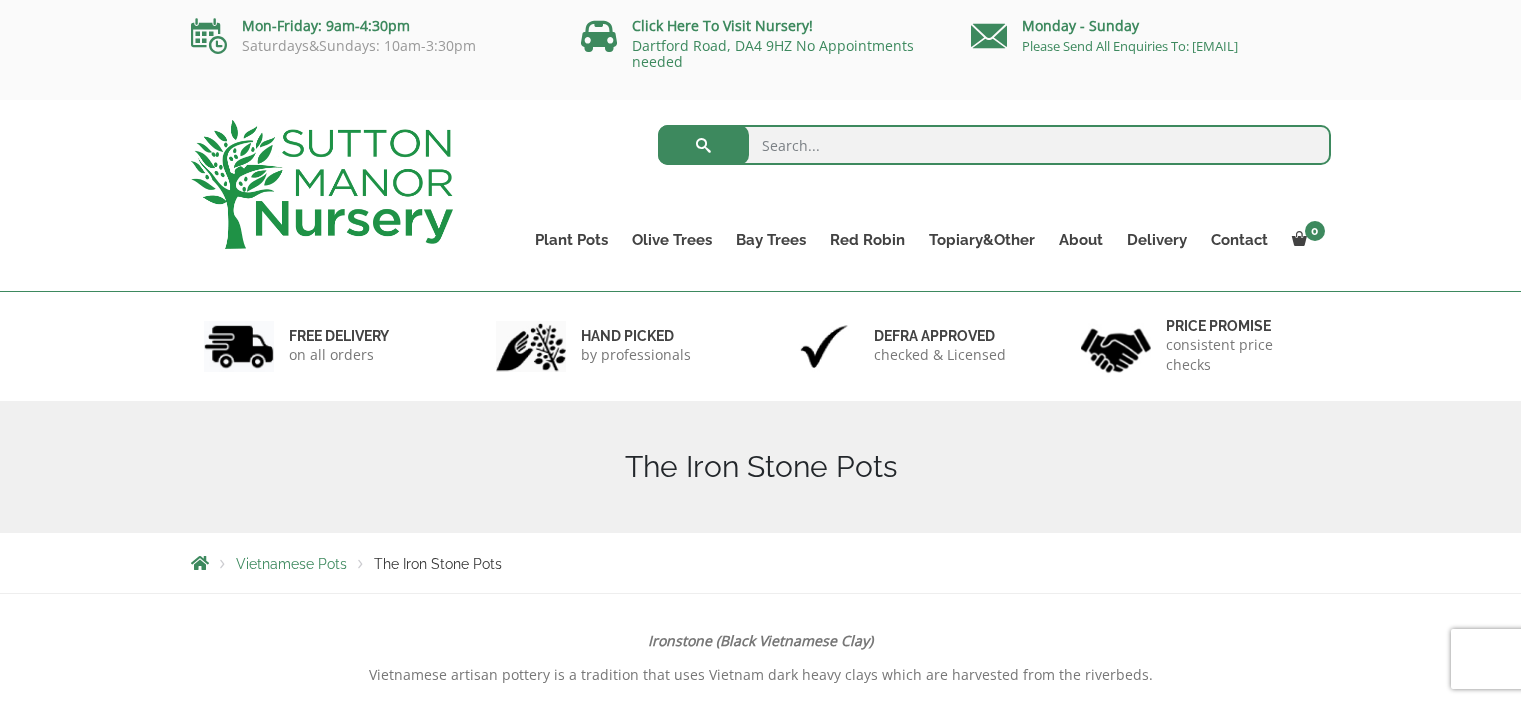 scroll, scrollTop: 0, scrollLeft: 0, axis: both 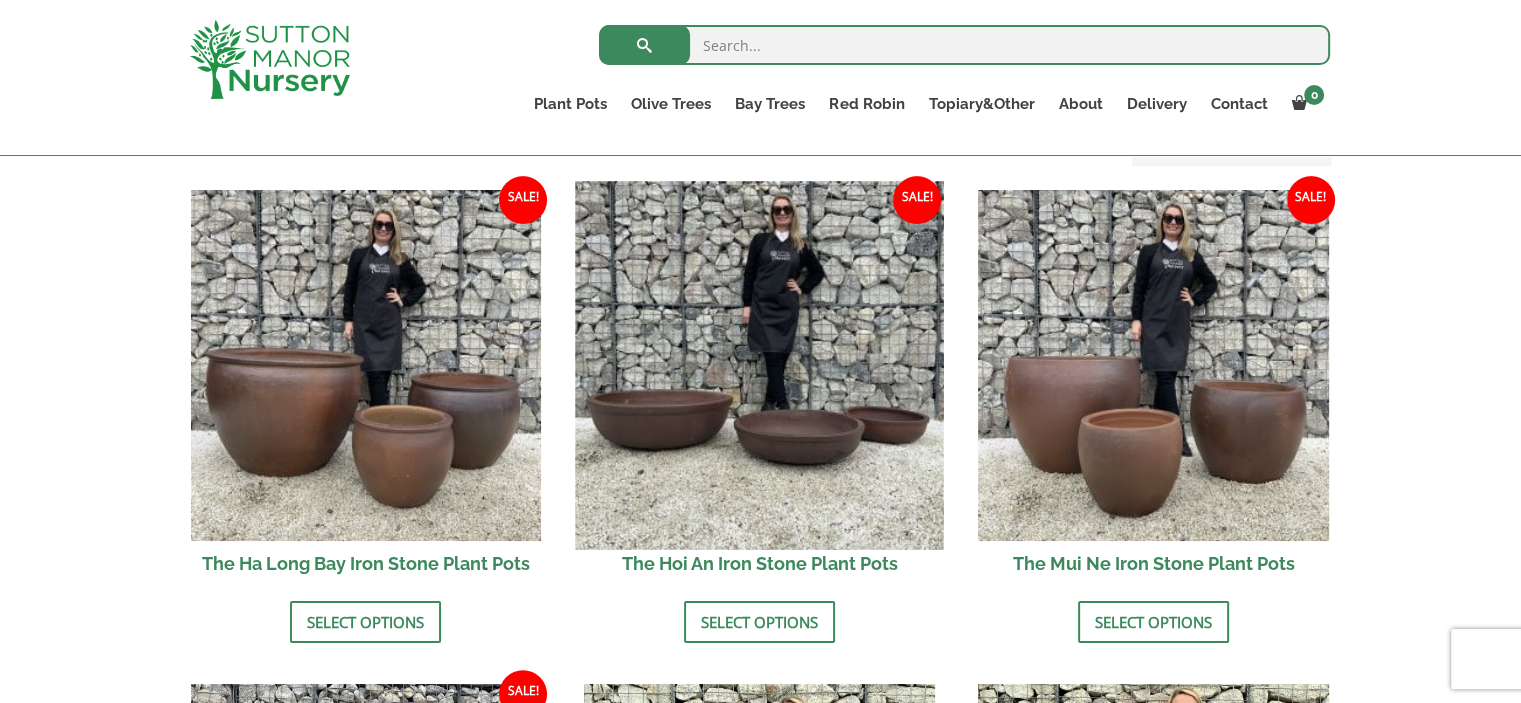click at bounding box center (760, 365) 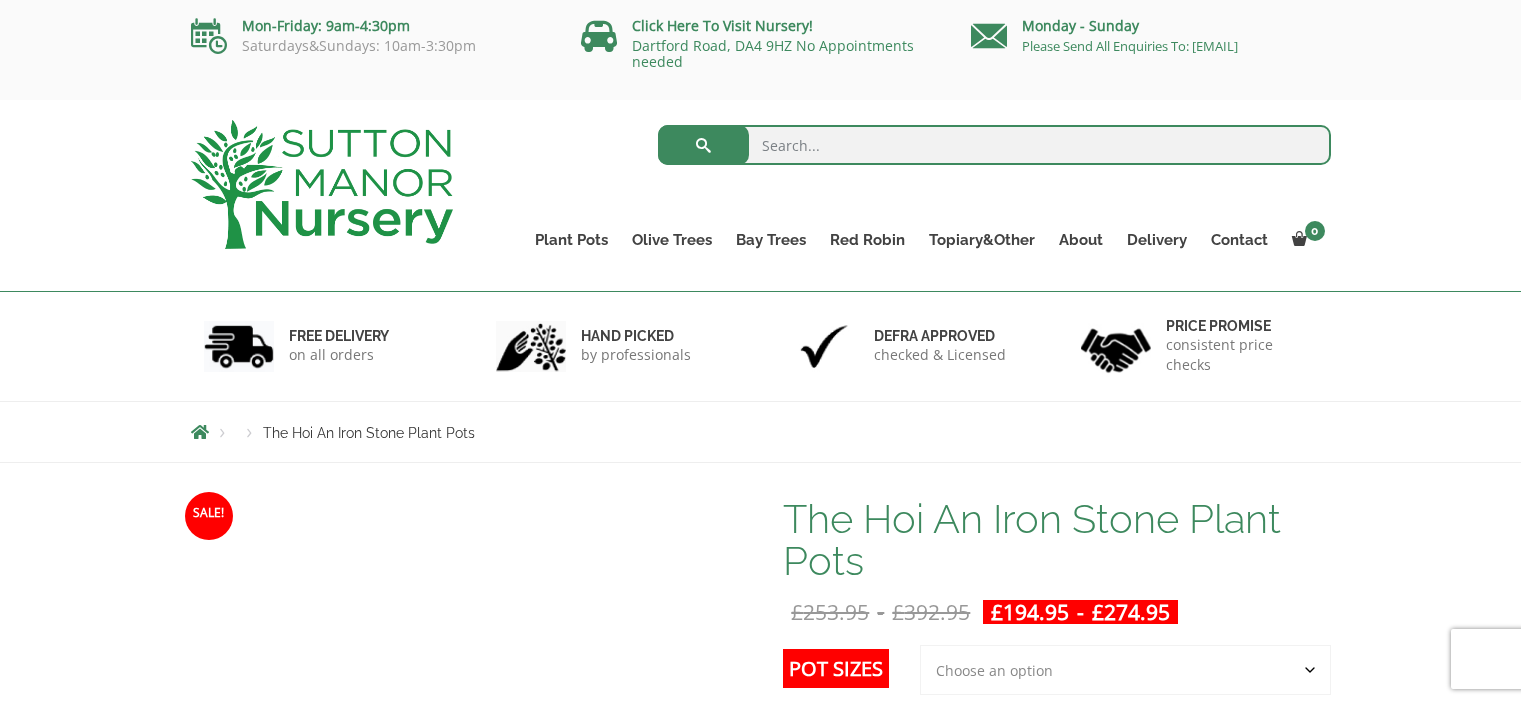 scroll, scrollTop: 0, scrollLeft: 0, axis: both 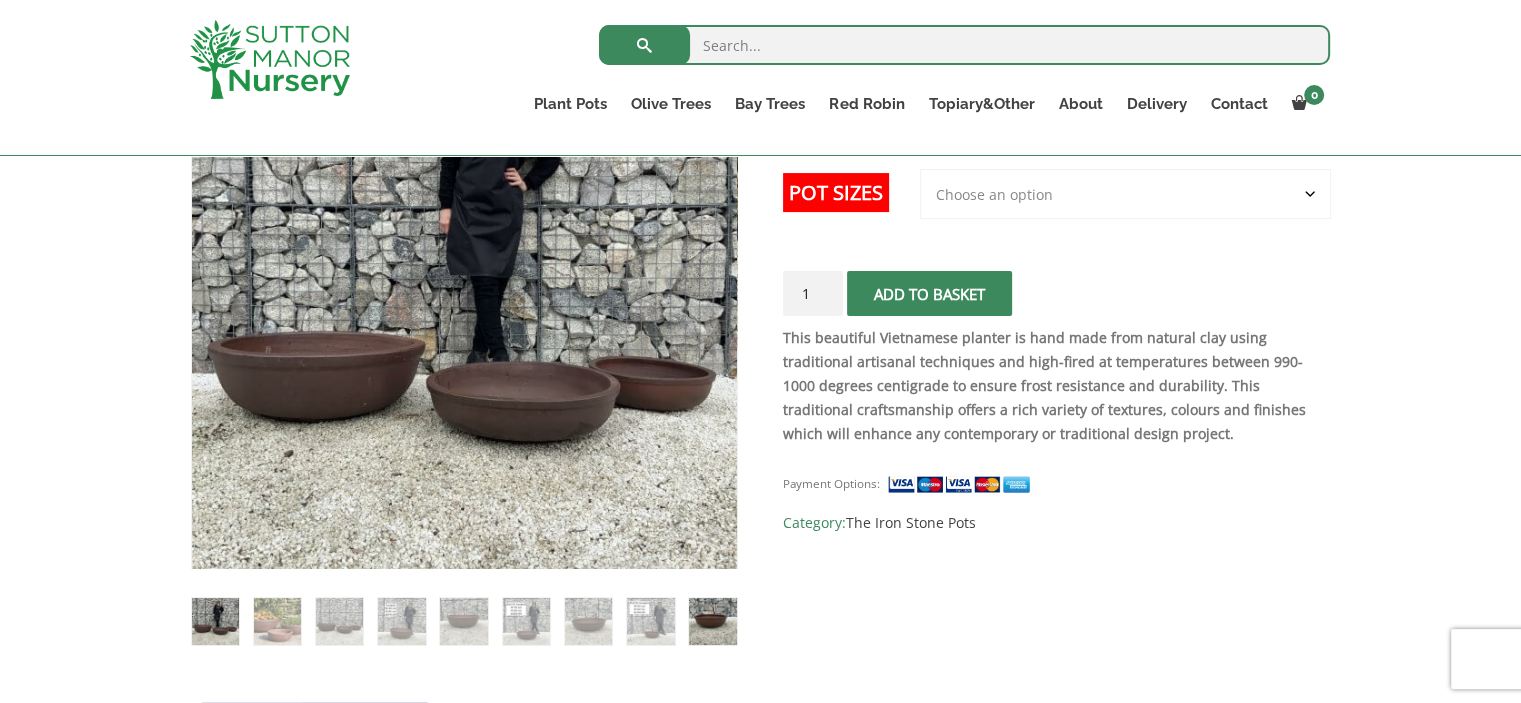 click at bounding box center [712, 621] 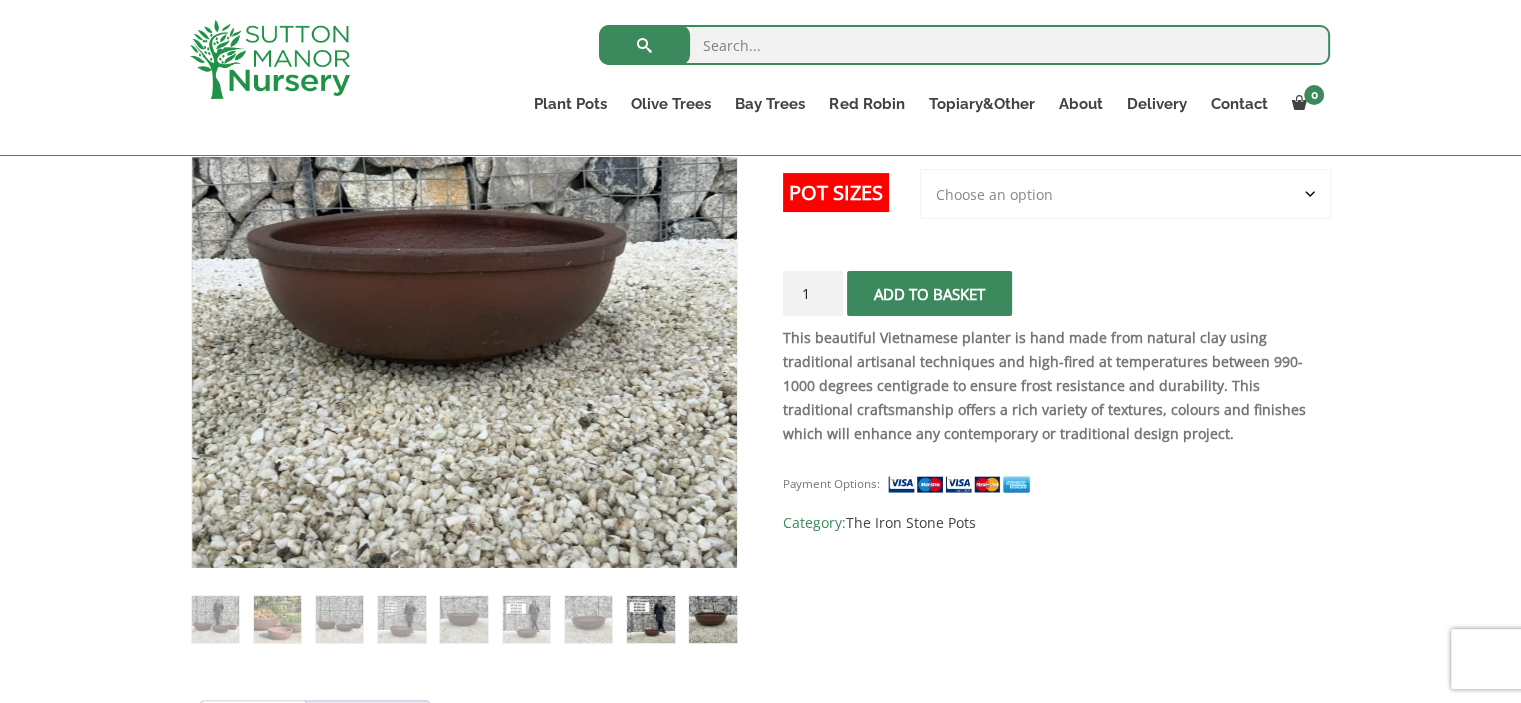 click at bounding box center (650, 619) 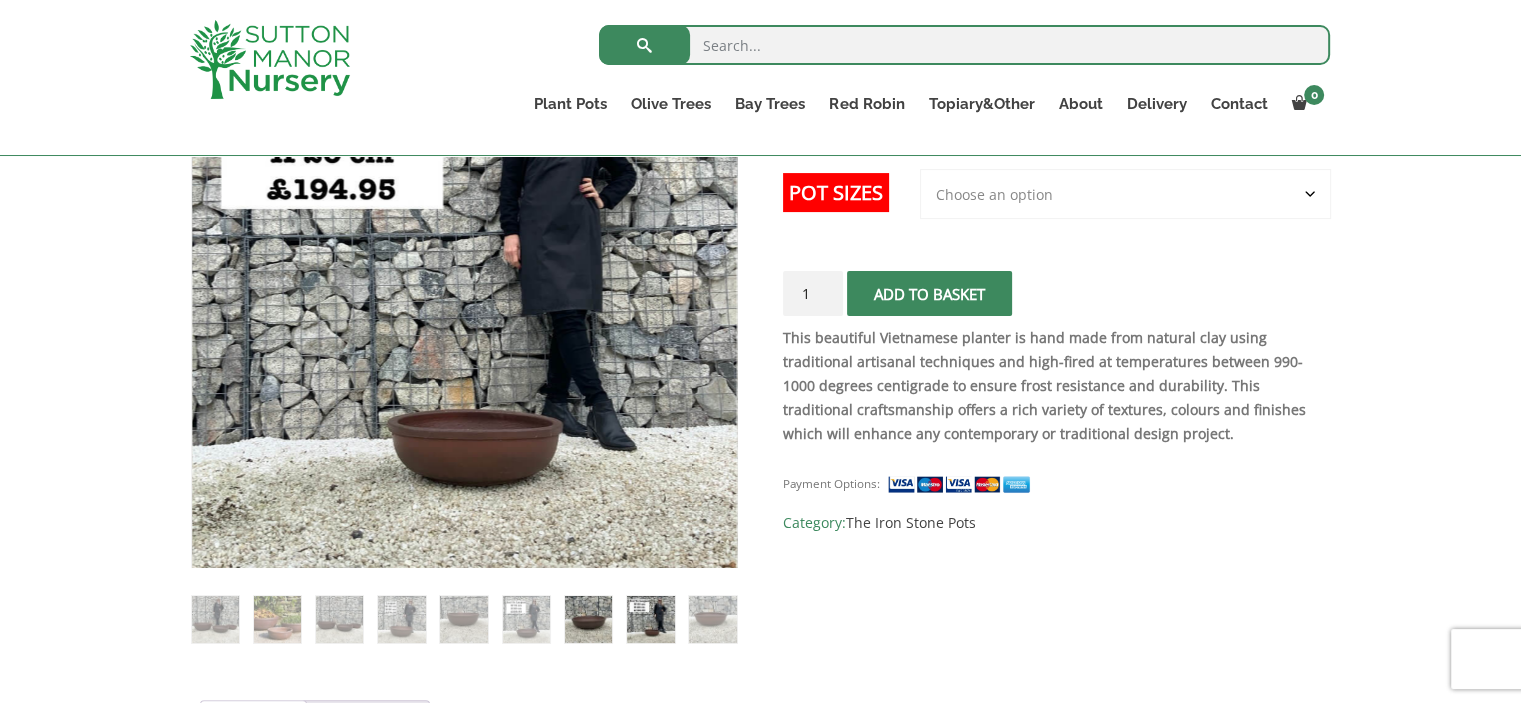 click at bounding box center [588, 619] 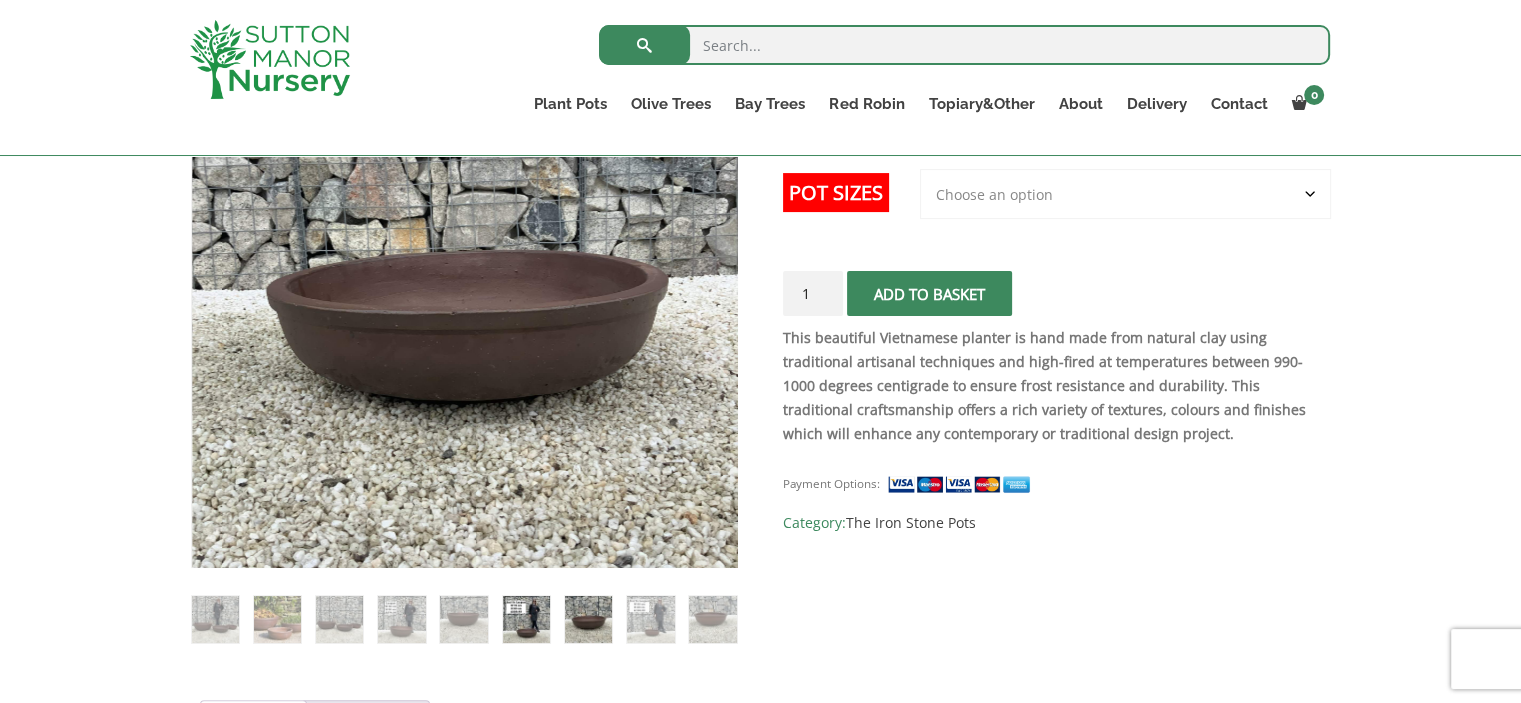 click at bounding box center [526, 619] 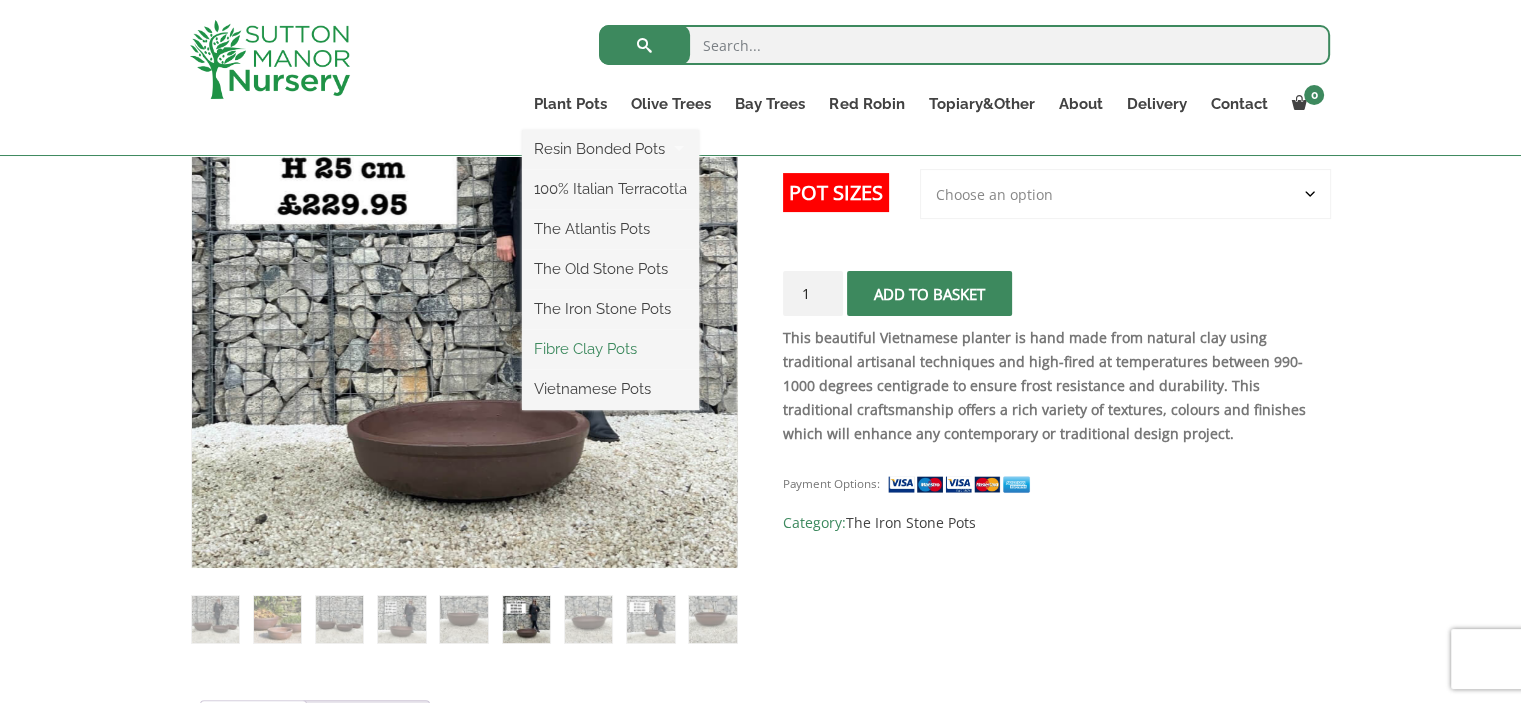 click on "Fibre Clay Pots" at bounding box center [610, 349] 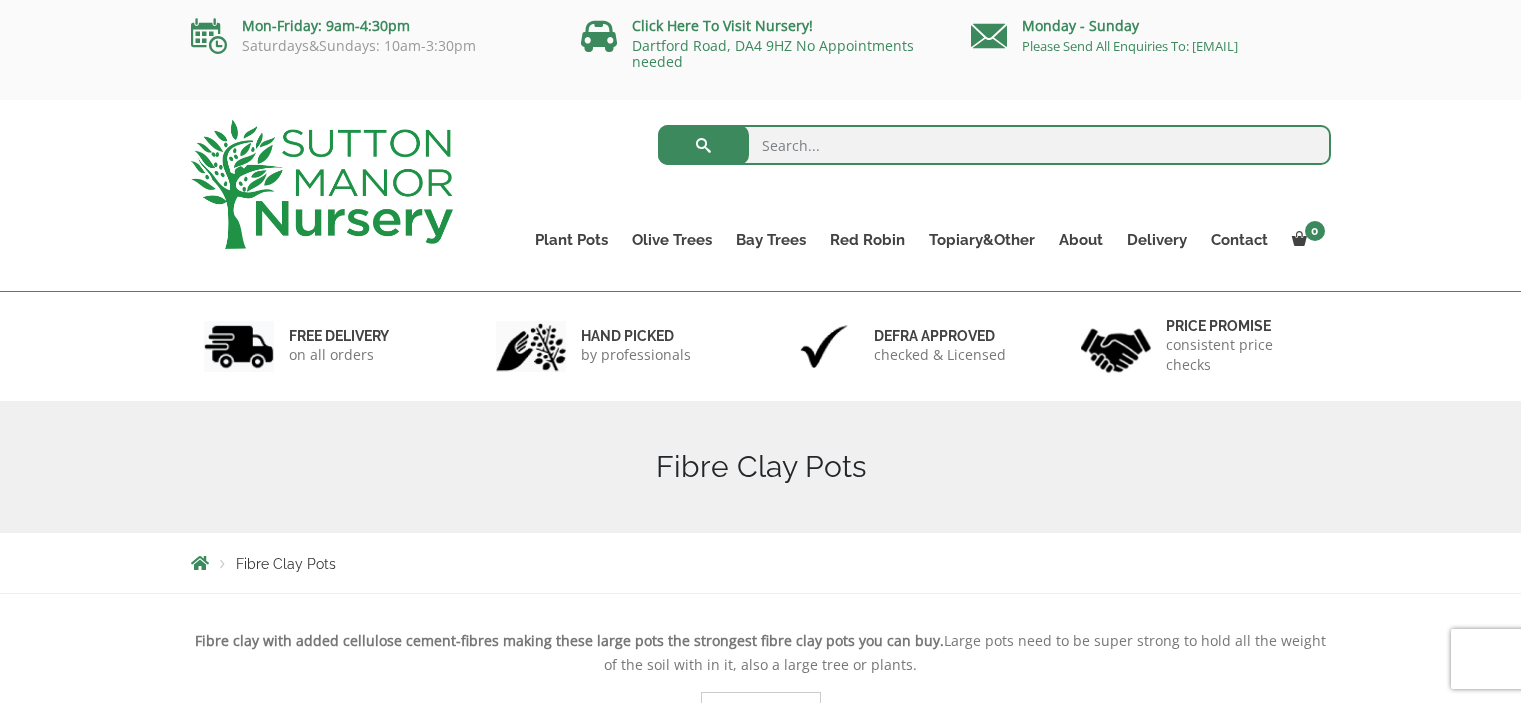 scroll, scrollTop: 0, scrollLeft: 0, axis: both 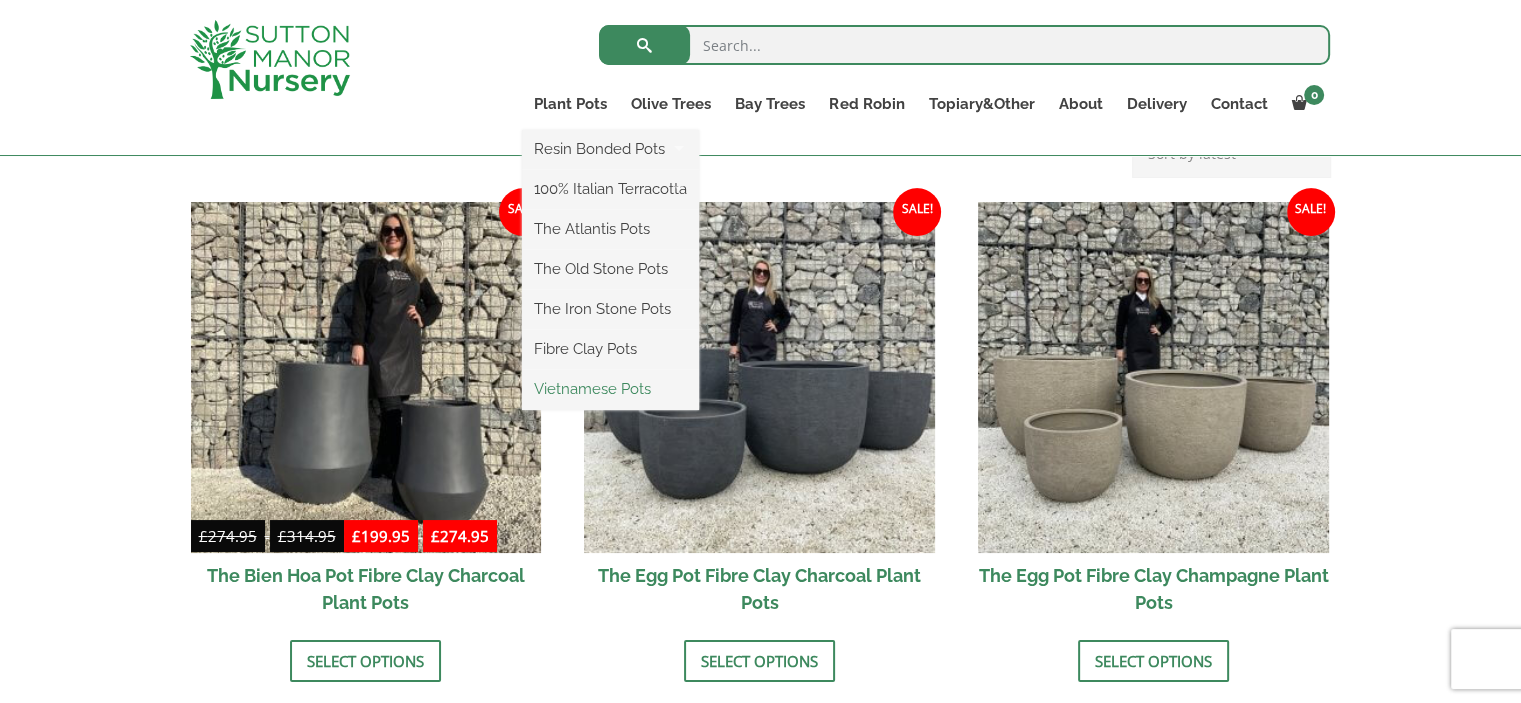 click on "Vietnamese Pots" at bounding box center [610, 389] 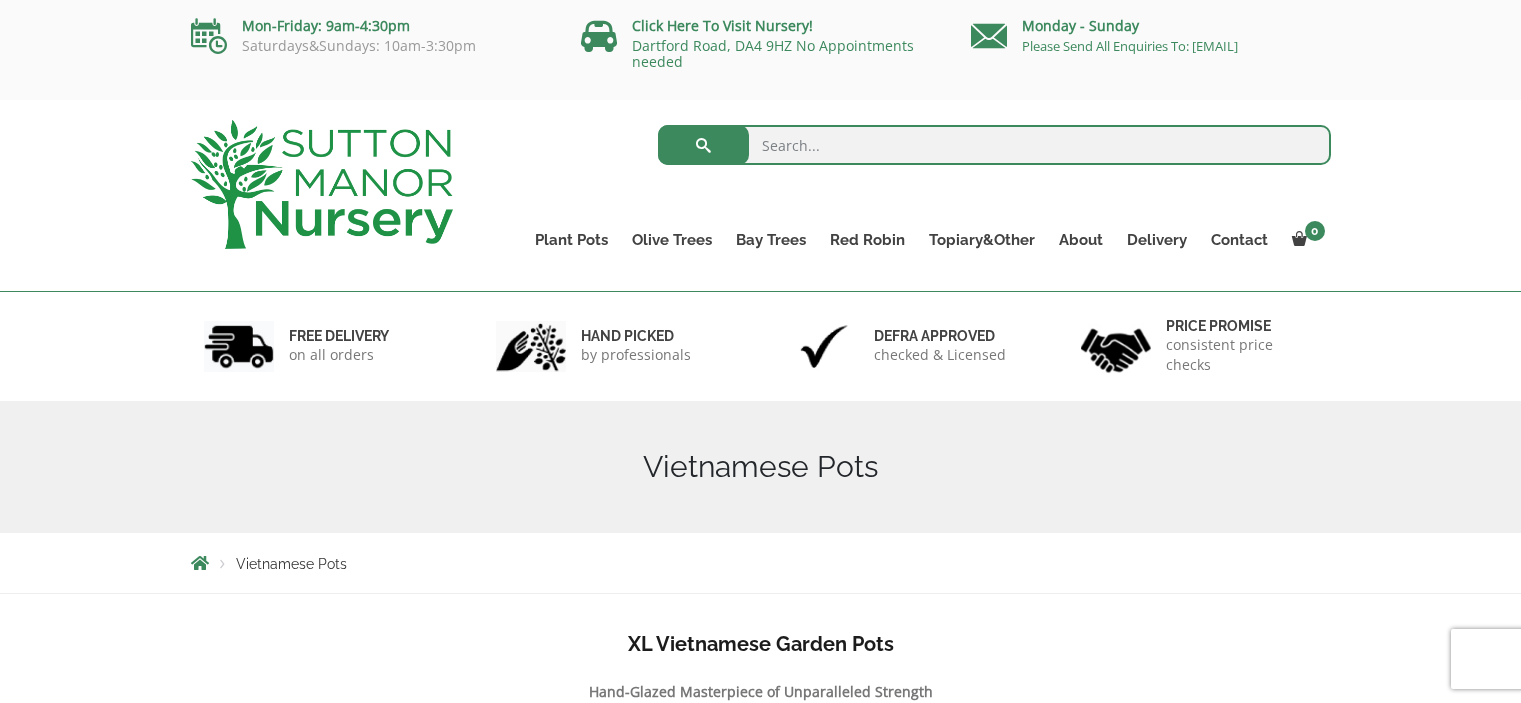 scroll, scrollTop: 0, scrollLeft: 0, axis: both 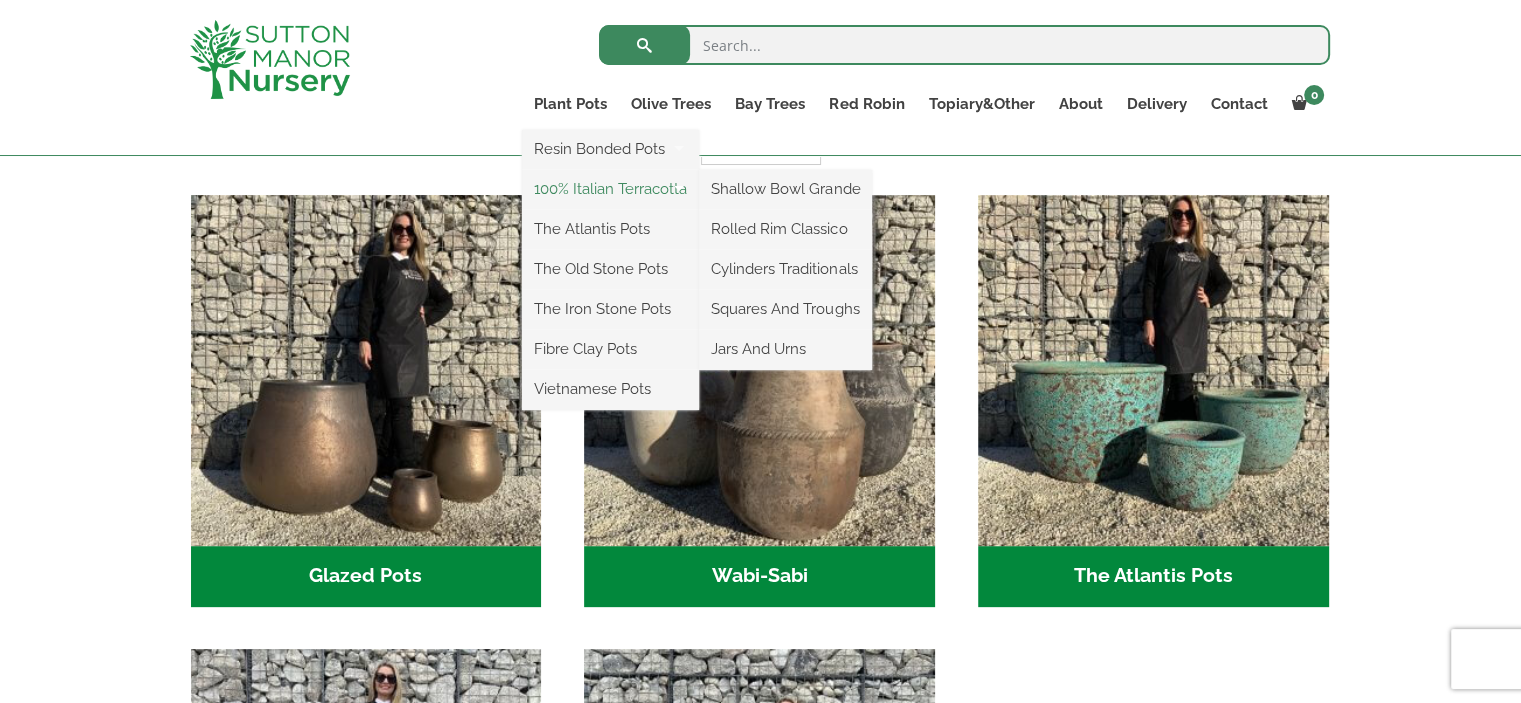 click on "100% Italian Terracotta" at bounding box center (610, 189) 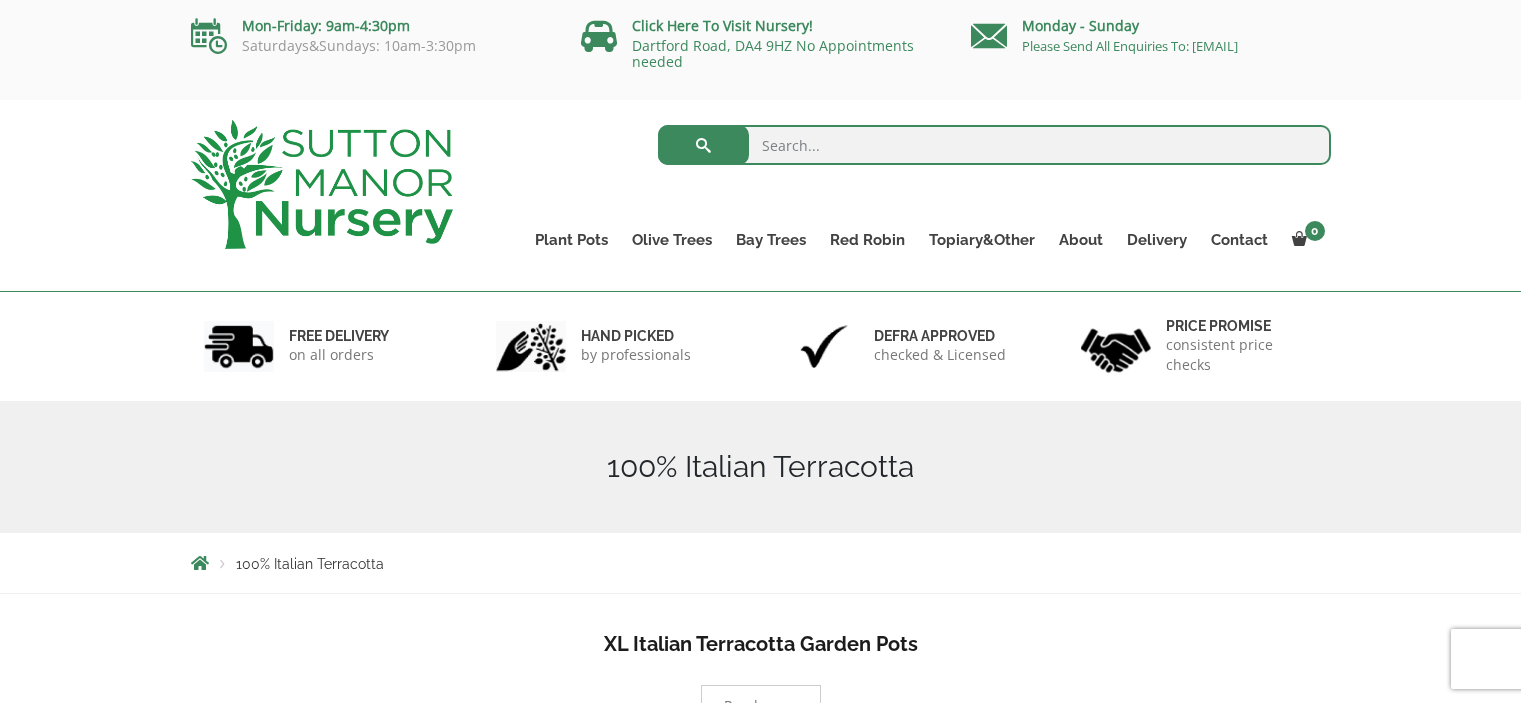 scroll, scrollTop: 0, scrollLeft: 0, axis: both 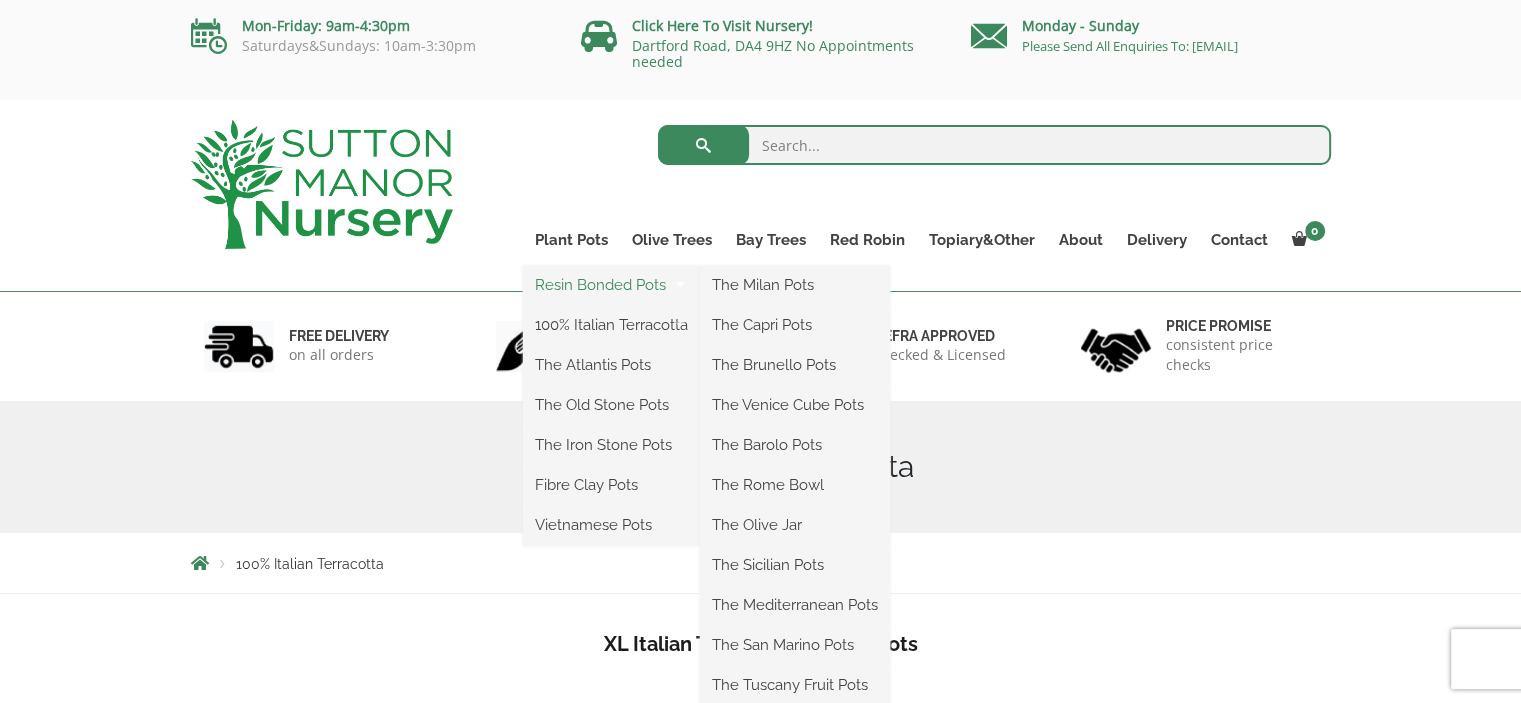 click on "Resin Bonded Pots" at bounding box center (611, 285) 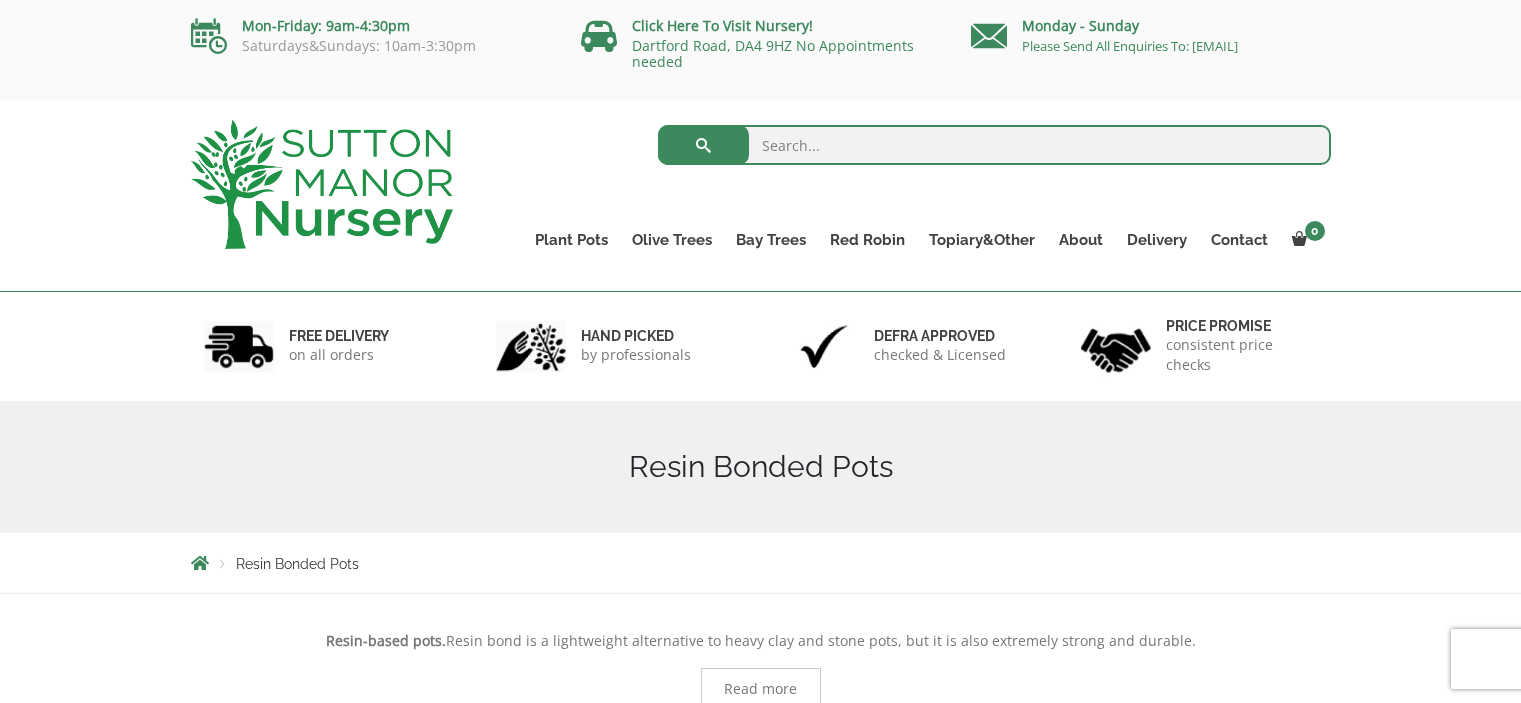 scroll, scrollTop: 0, scrollLeft: 0, axis: both 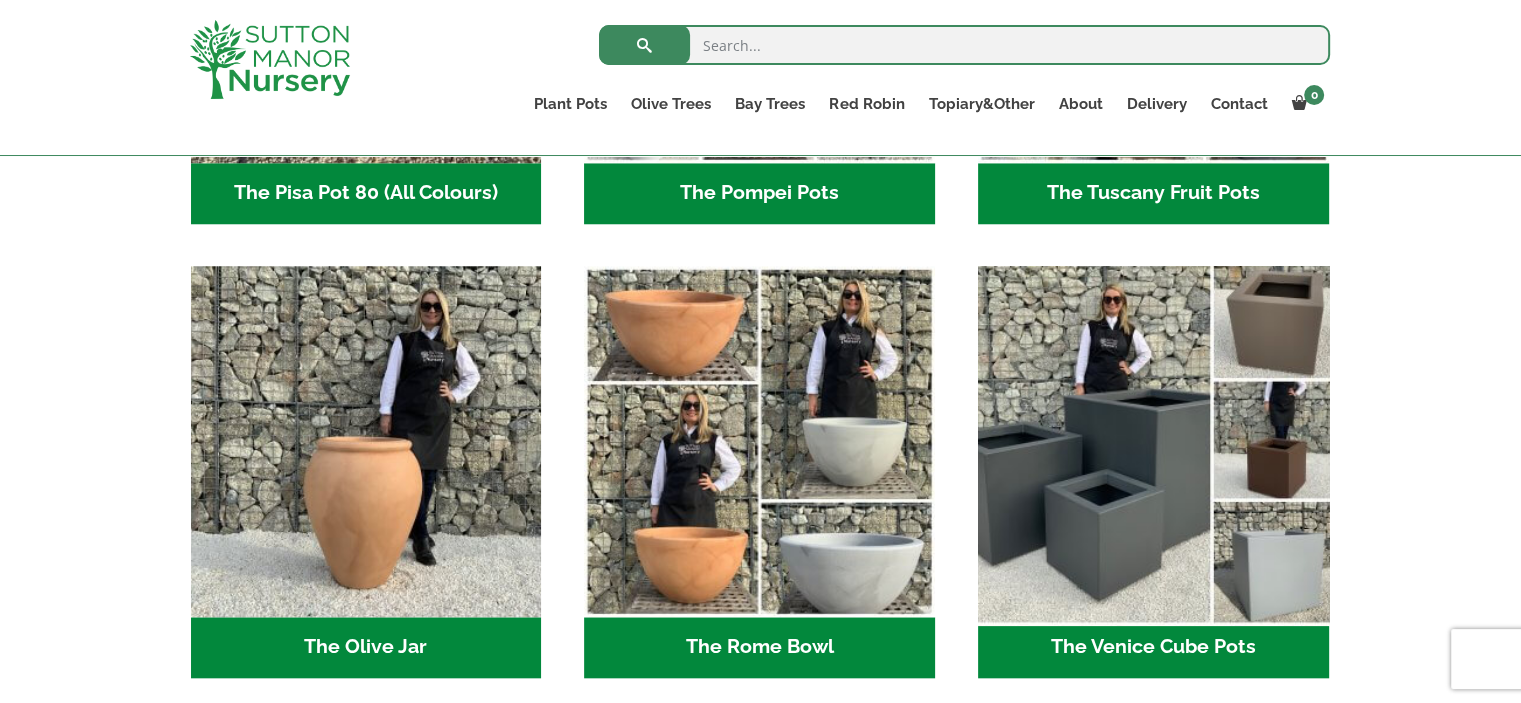 click at bounding box center (1153, 441) 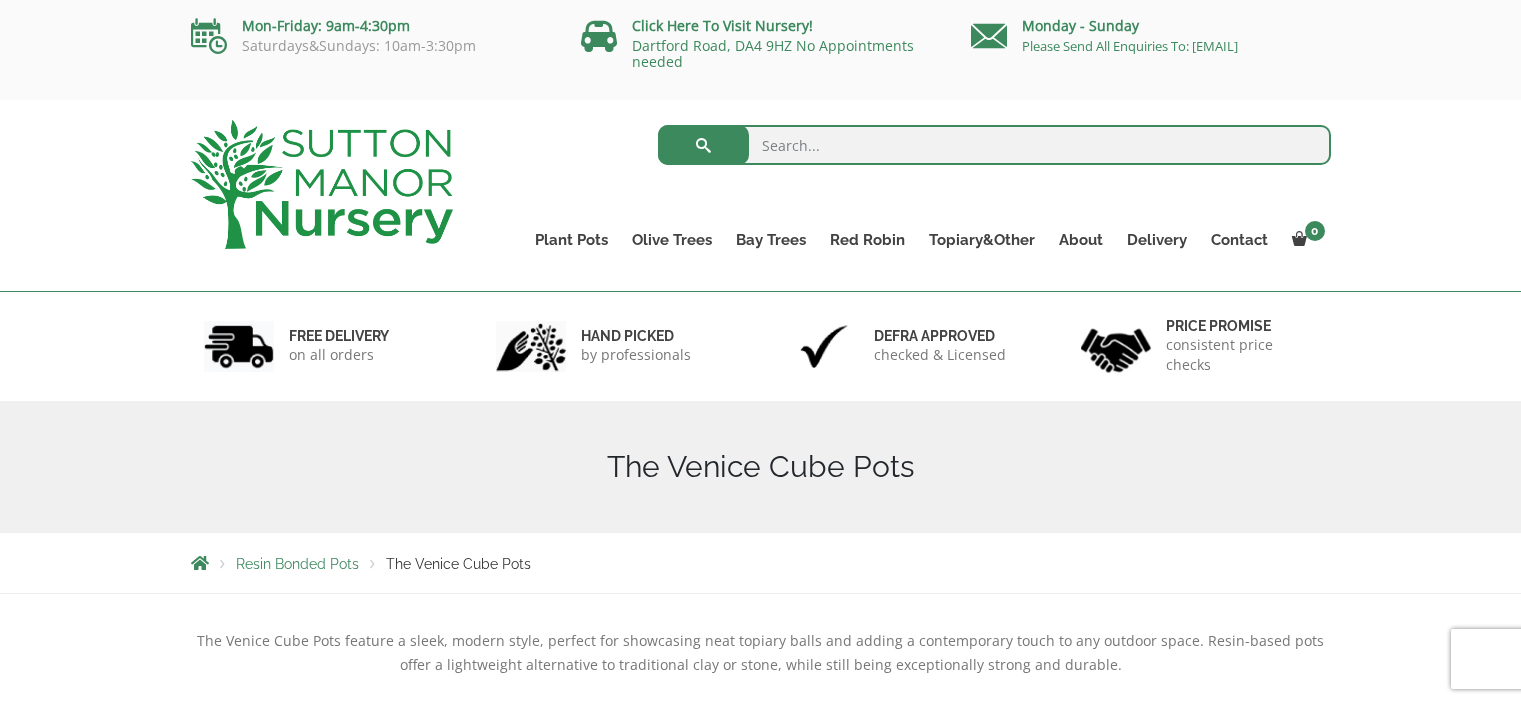 scroll, scrollTop: 0, scrollLeft: 0, axis: both 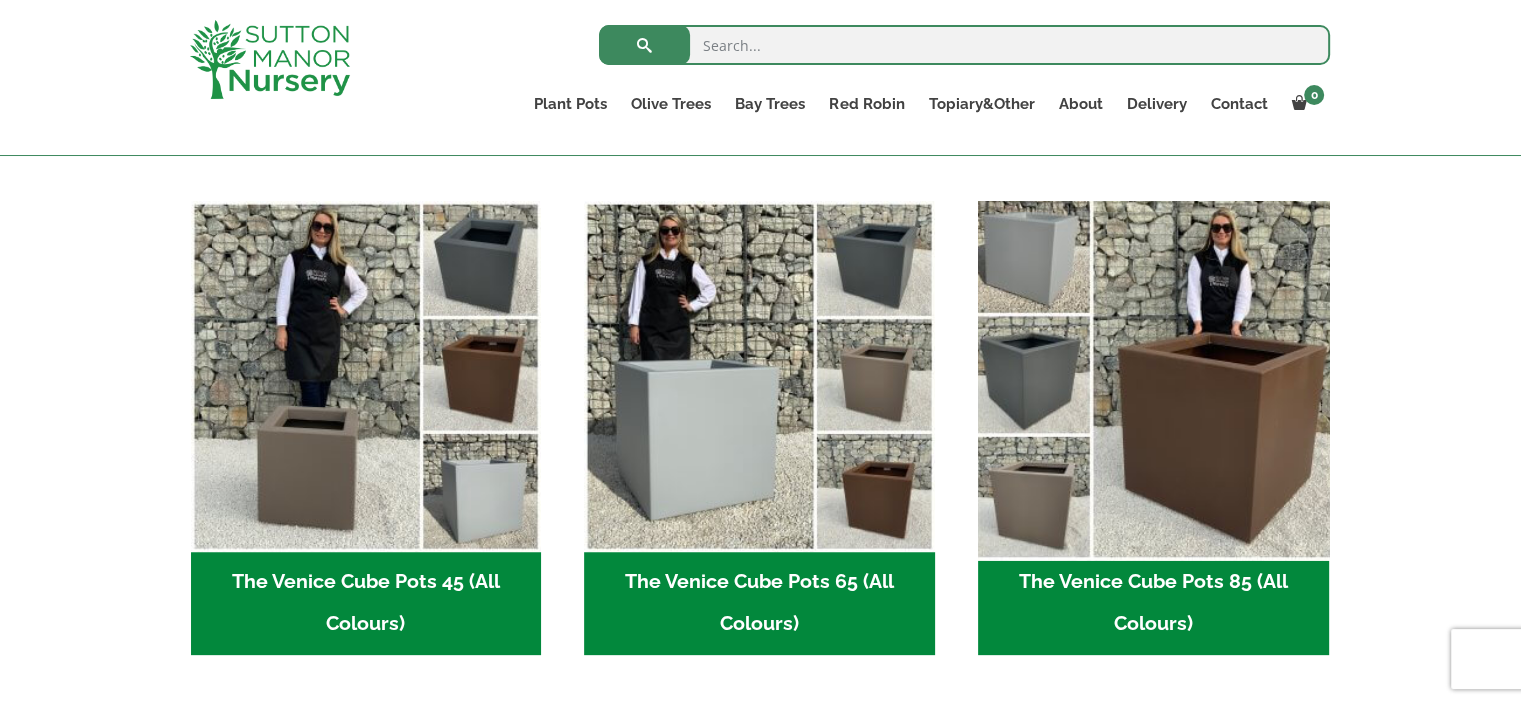 click at bounding box center (1153, 376) 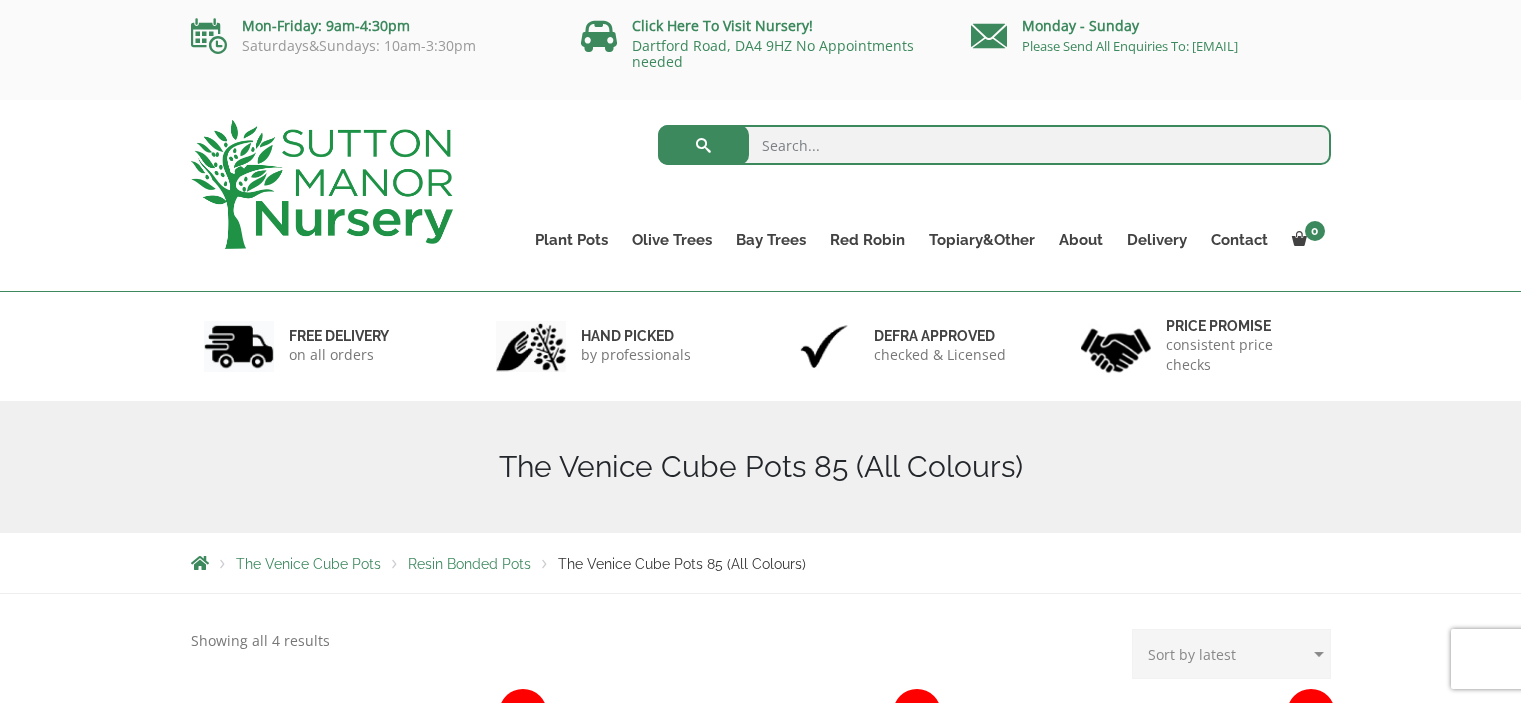 scroll, scrollTop: 0, scrollLeft: 0, axis: both 